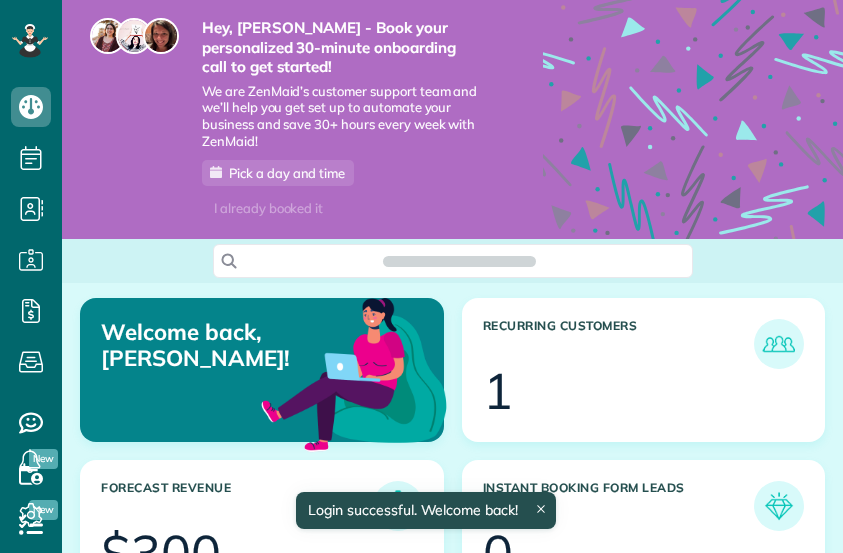 scroll, scrollTop: 0, scrollLeft: 0, axis: both 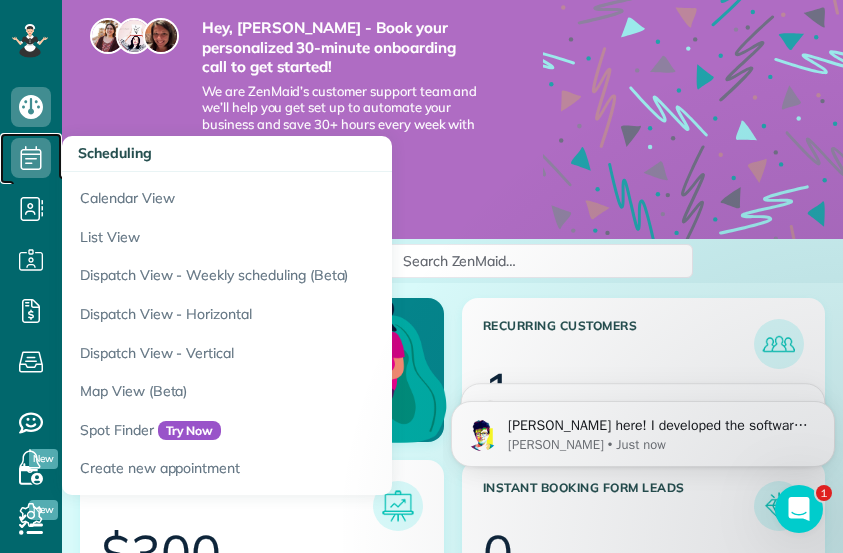 click 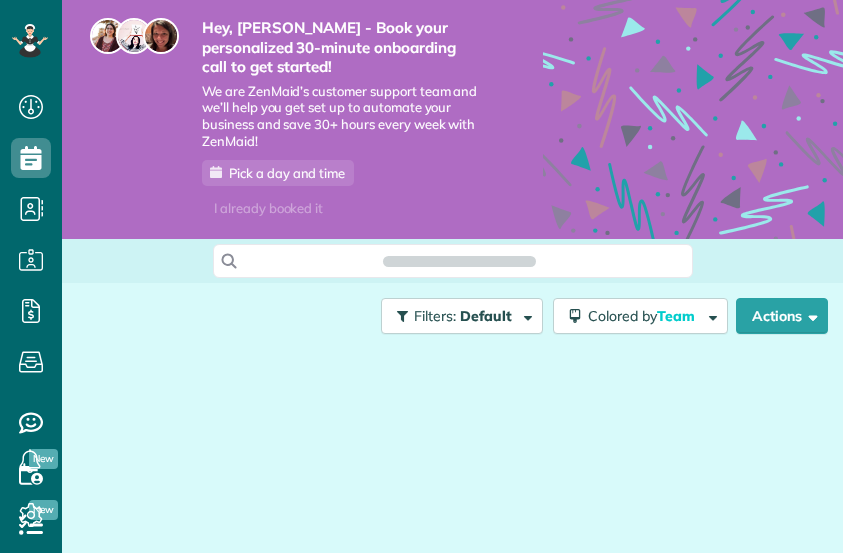 scroll, scrollTop: 0, scrollLeft: 0, axis: both 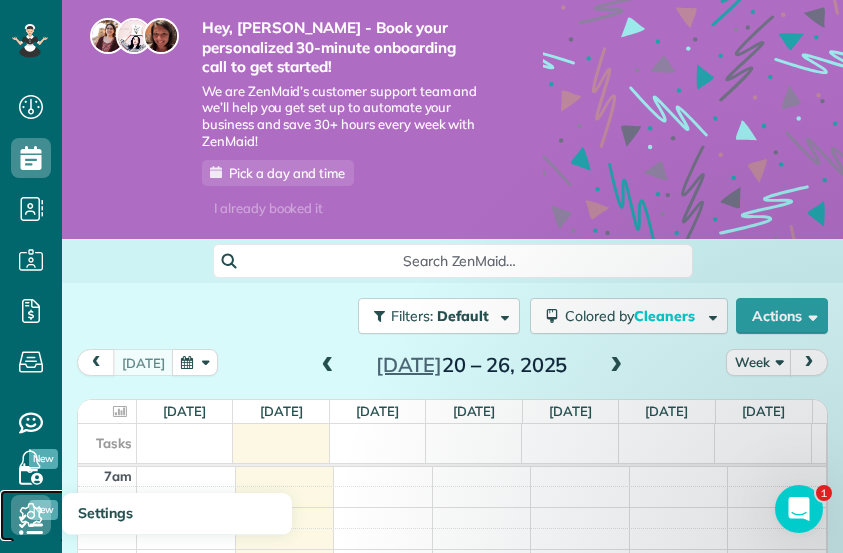 click 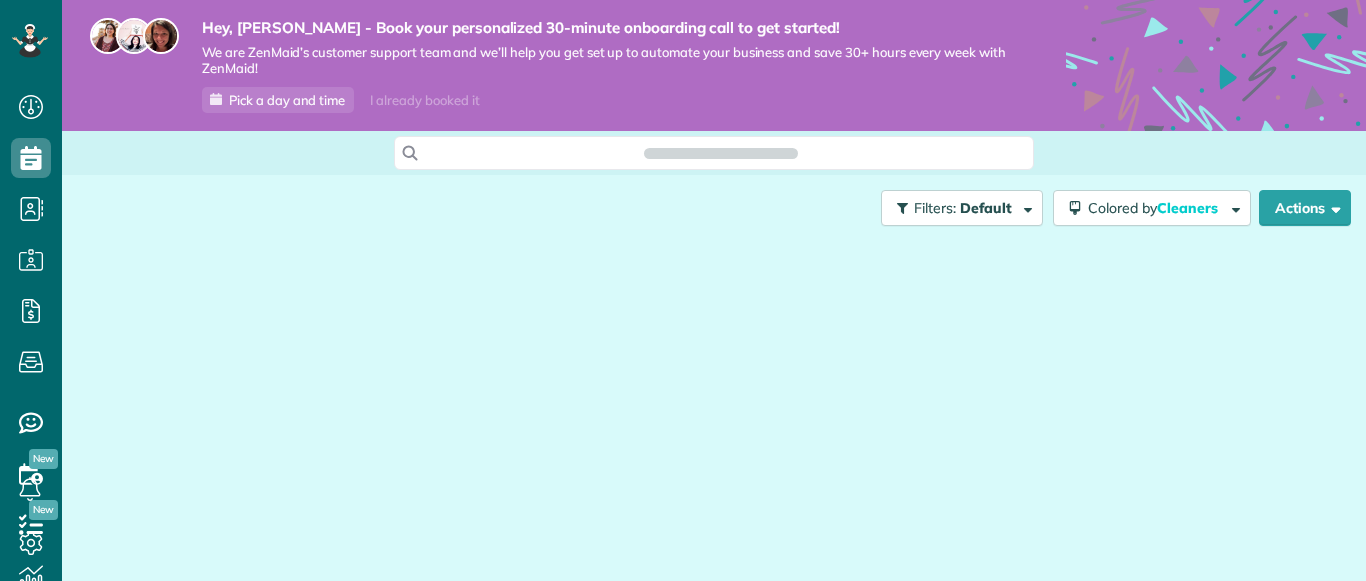 scroll, scrollTop: 0, scrollLeft: 0, axis: both 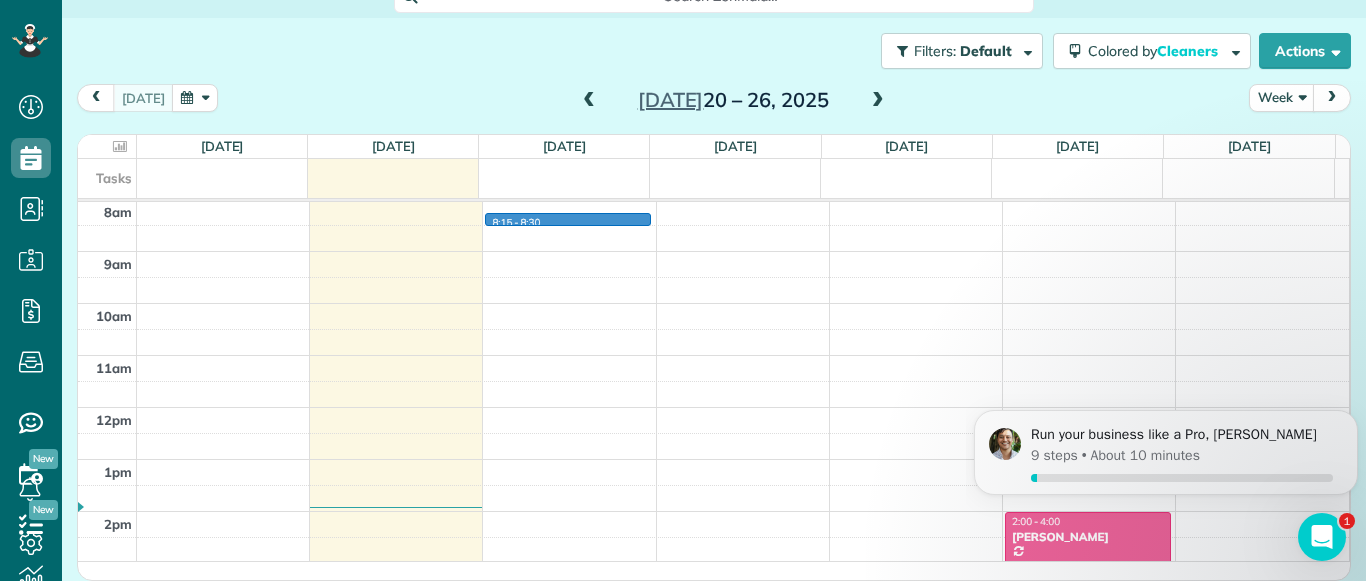 click on "12am 1am 2am 3am 4am 5am 6am 7am 8am 9am 10am 11am 12pm 1pm 2pm 3pm 4pm 5pm 6pm 7pm 8pm 9pm 10pm 11pm 8:15 - 8:30 HB HS 2:00 - 4:00 [PERSON_NAME] [PHONE_NUMBER] [STREET_ADDRESS][PERSON_NAME]" at bounding box center [713, 407] 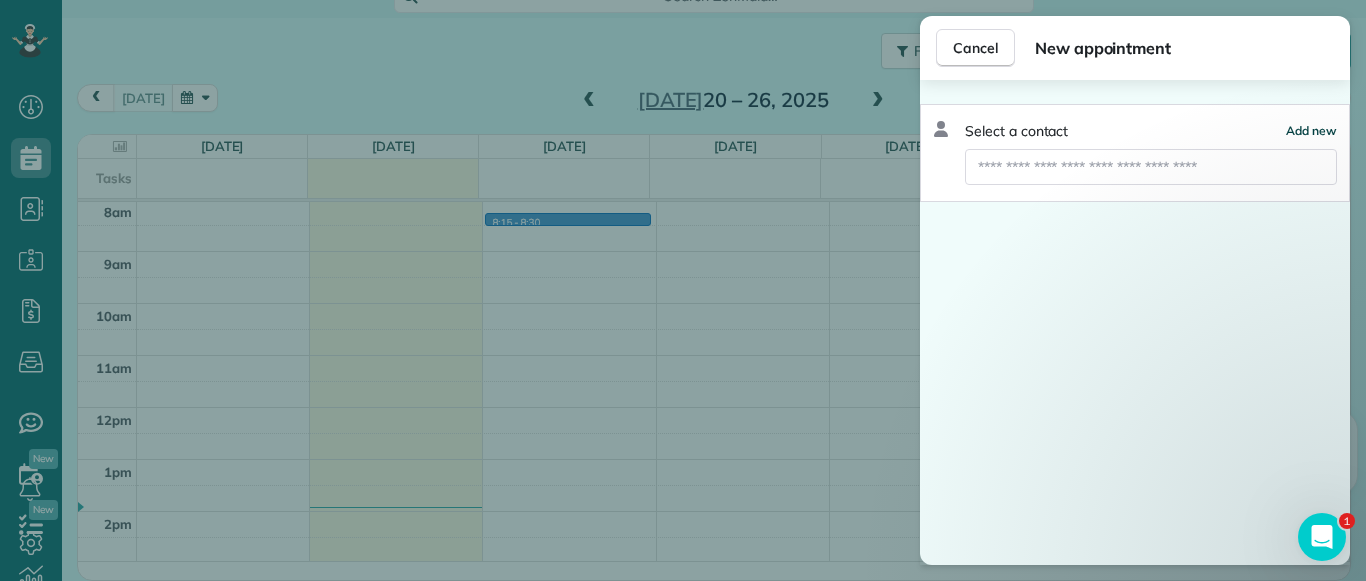 click on "Add new" at bounding box center [1311, 130] 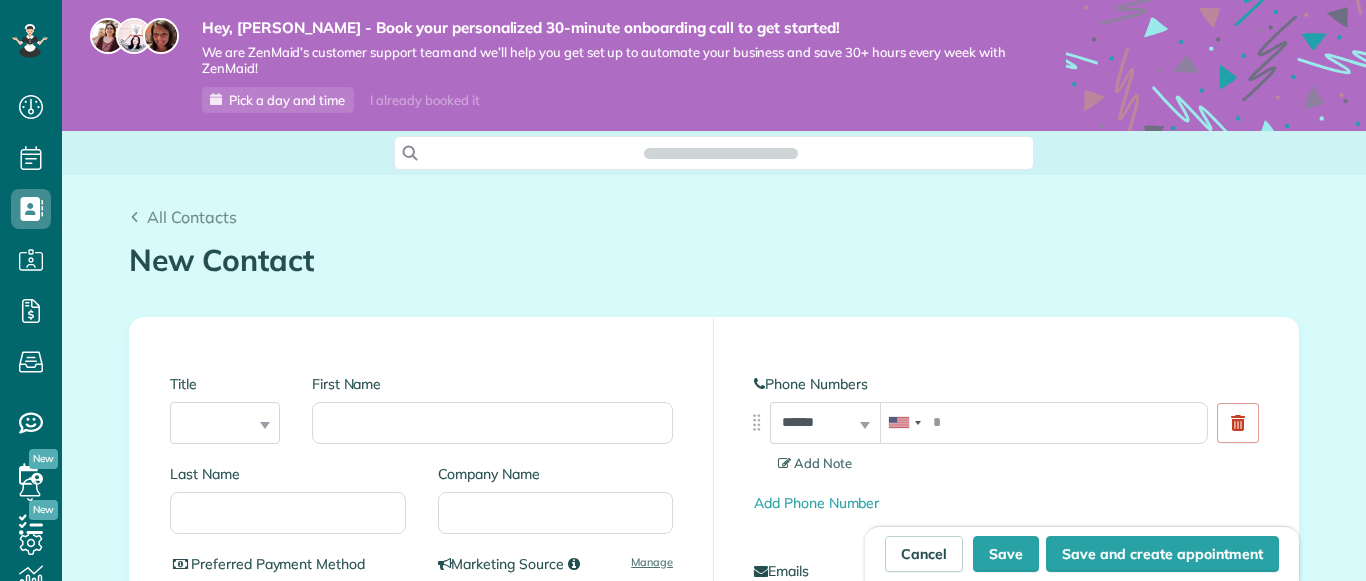scroll, scrollTop: 0, scrollLeft: 0, axis: both 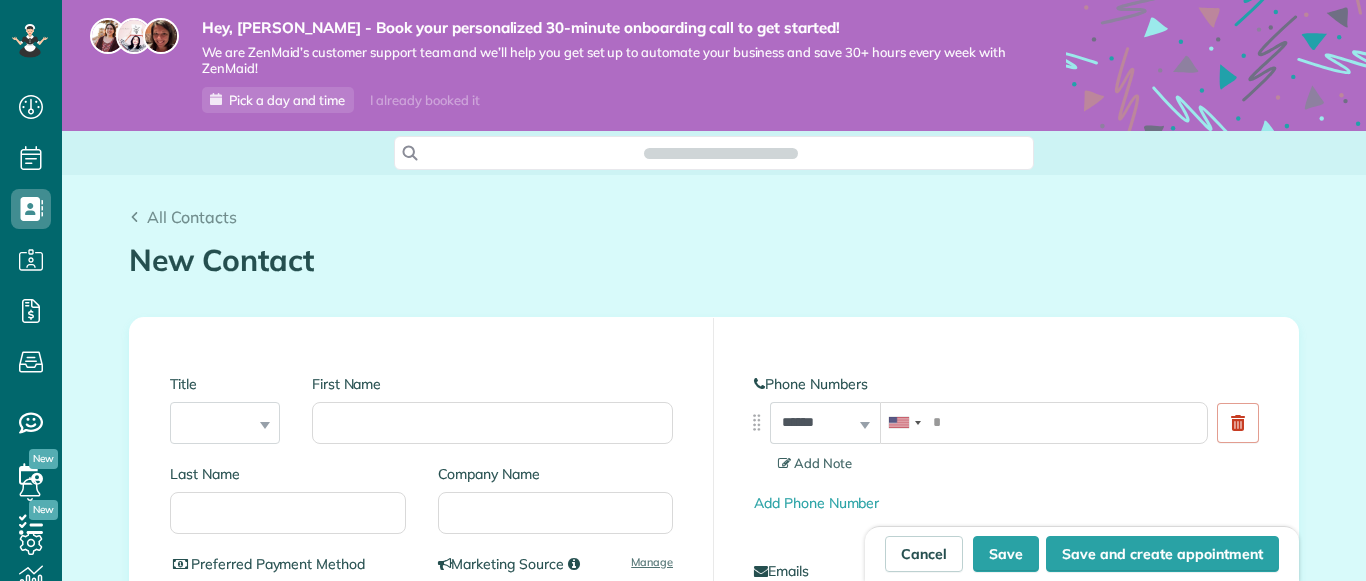 click on "Preferred Payment Method" at bounding box center [288, 603] 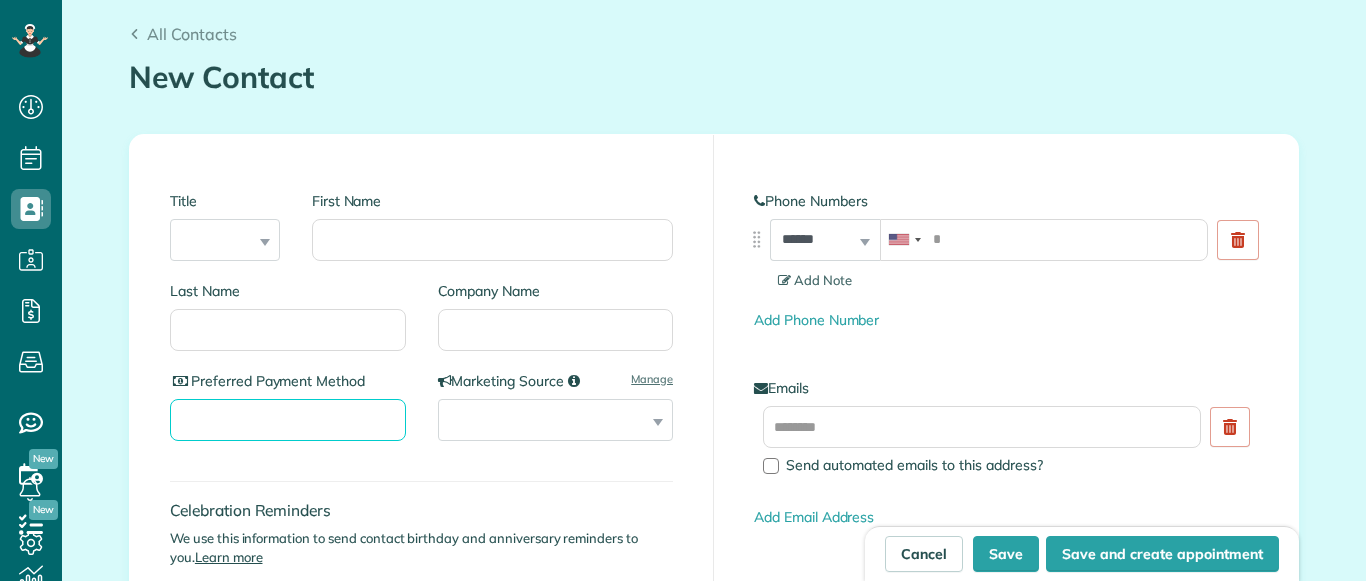 scroll, scrollTop: 581, scrollLeft: 62, axis: both 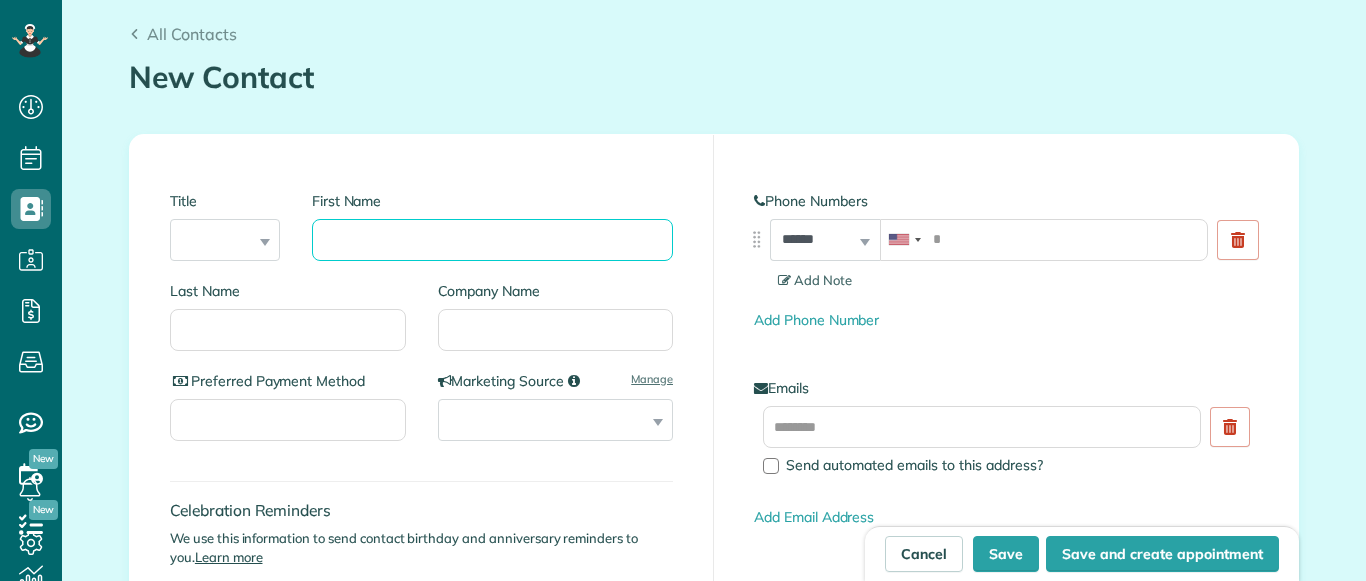 click on "First Name" at bounding box center (492, 240) 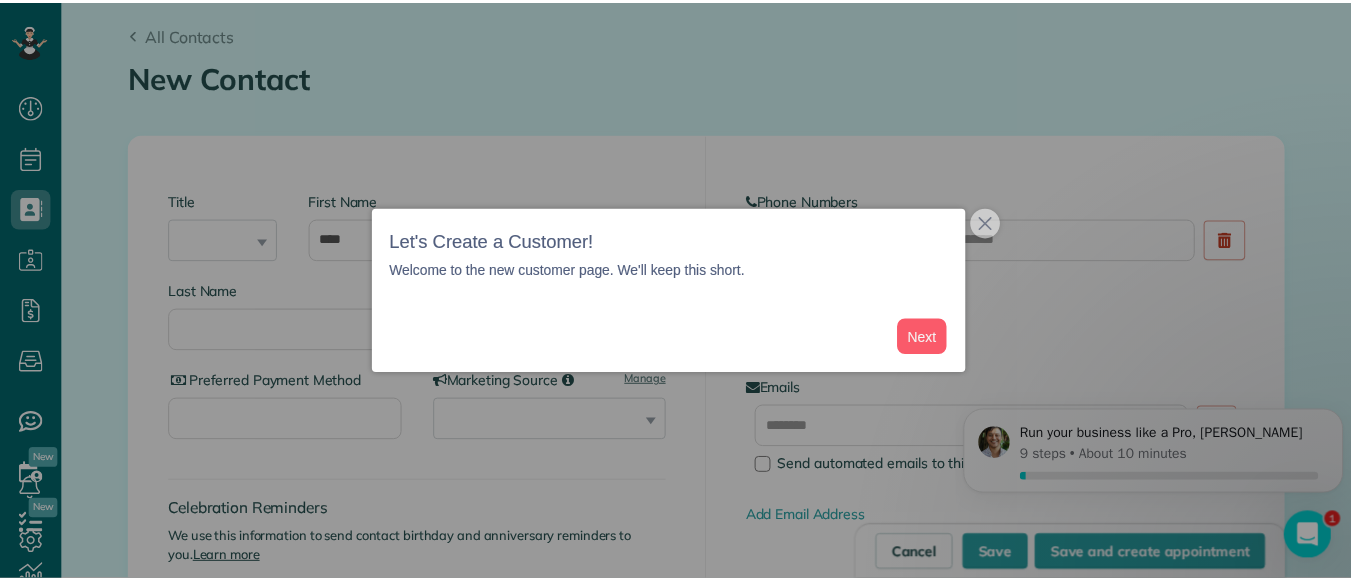 scroll, scrollTop: 0, scrollLeft: 0, axis: both 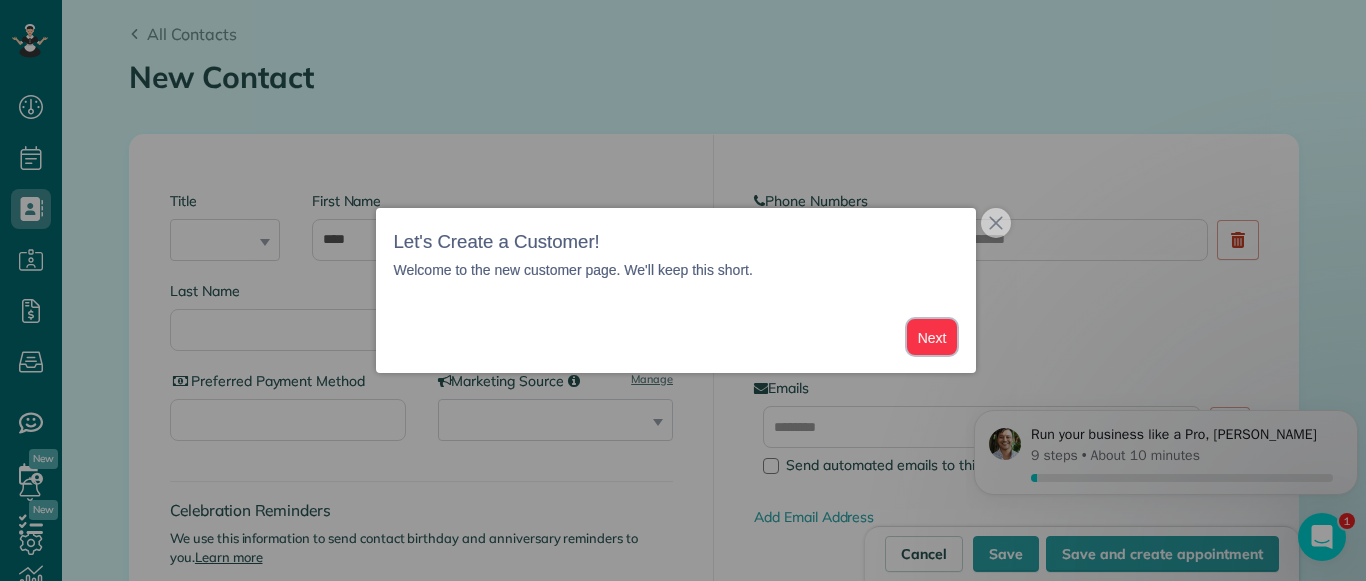 click on "Next" at bounding box center [932, 337] 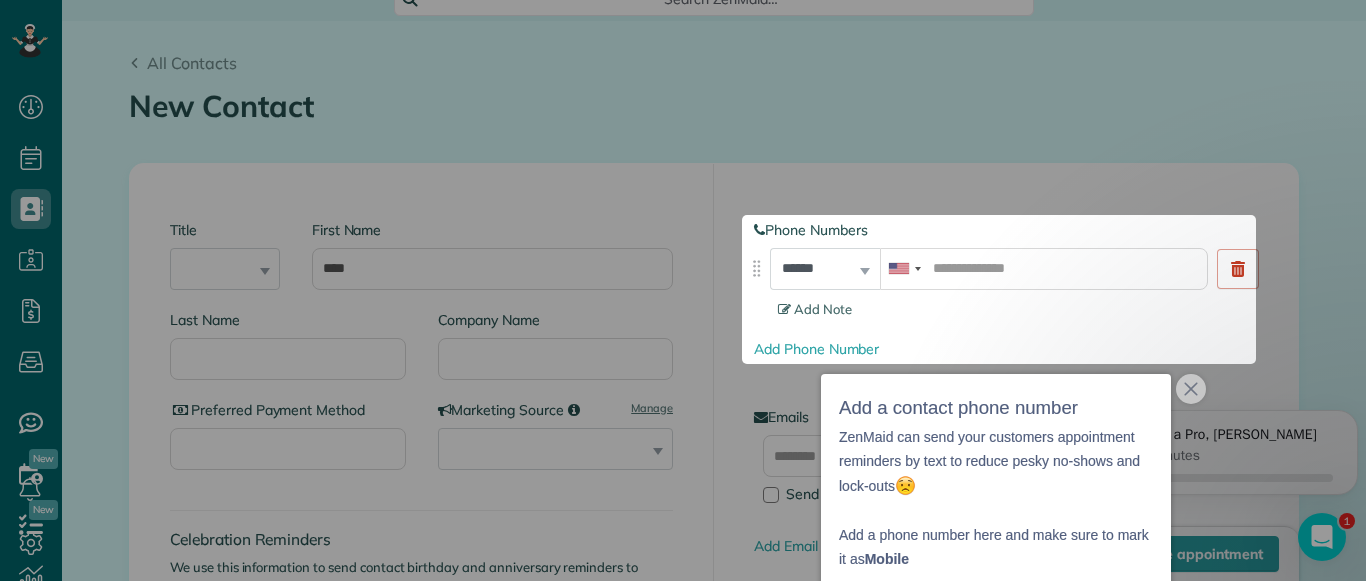 scroll, scrollTop: 153, scrollLeft: 0, axis: vertical 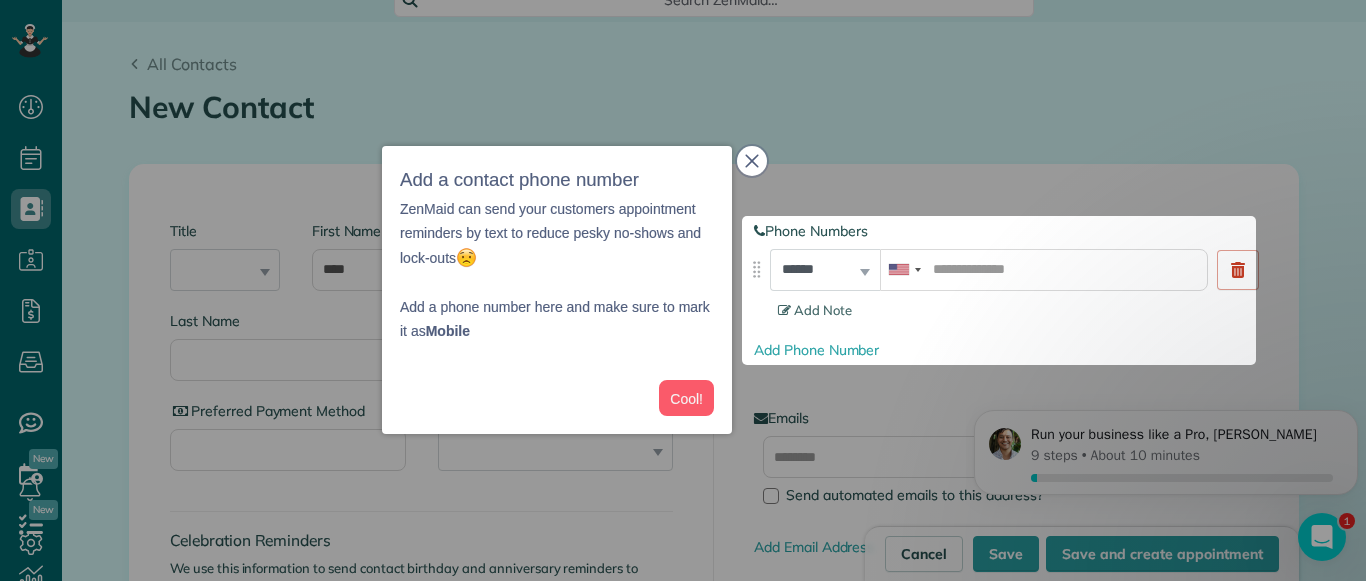 click 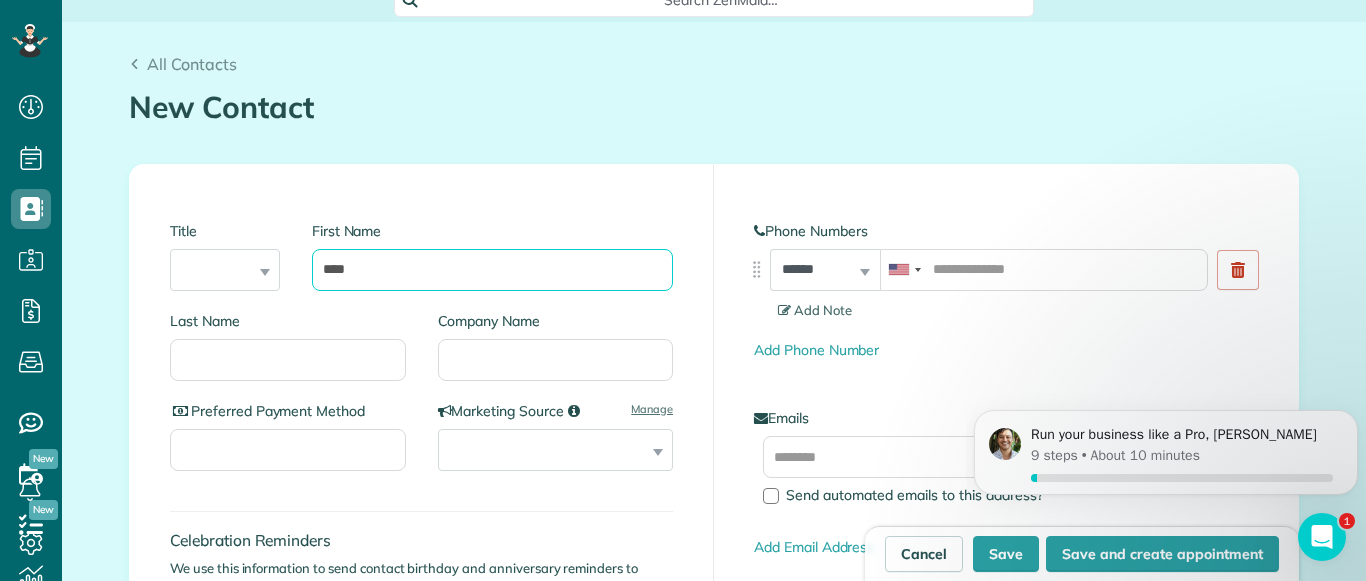 click on "****" at bounding box center [492, 270] 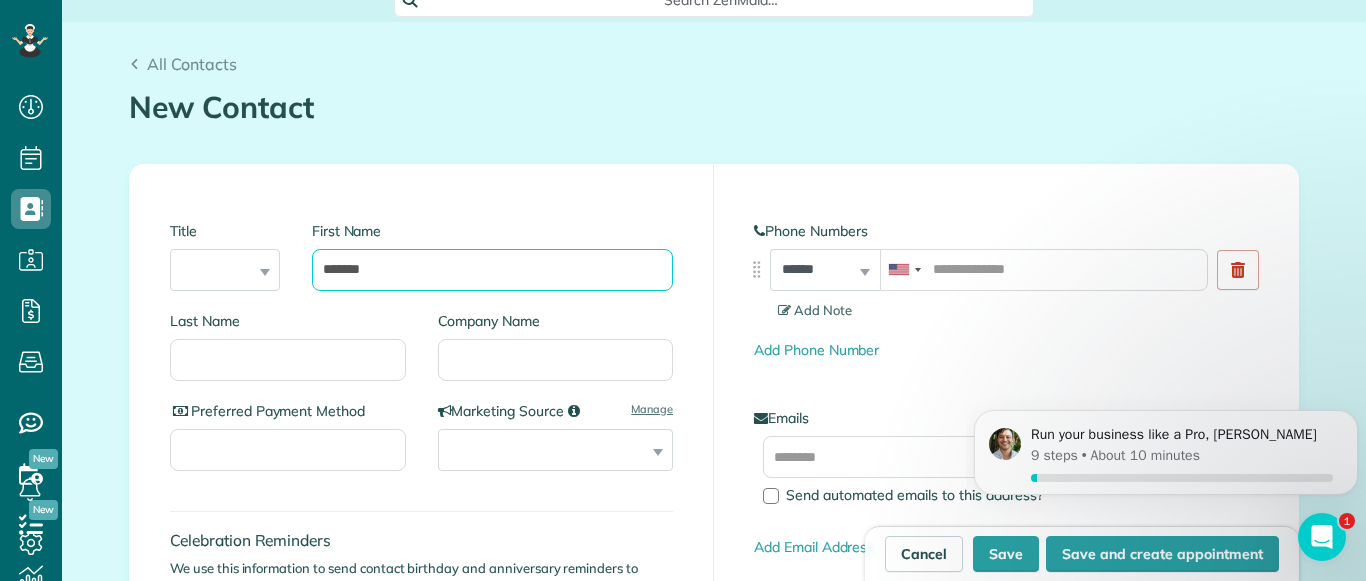 type on "******" 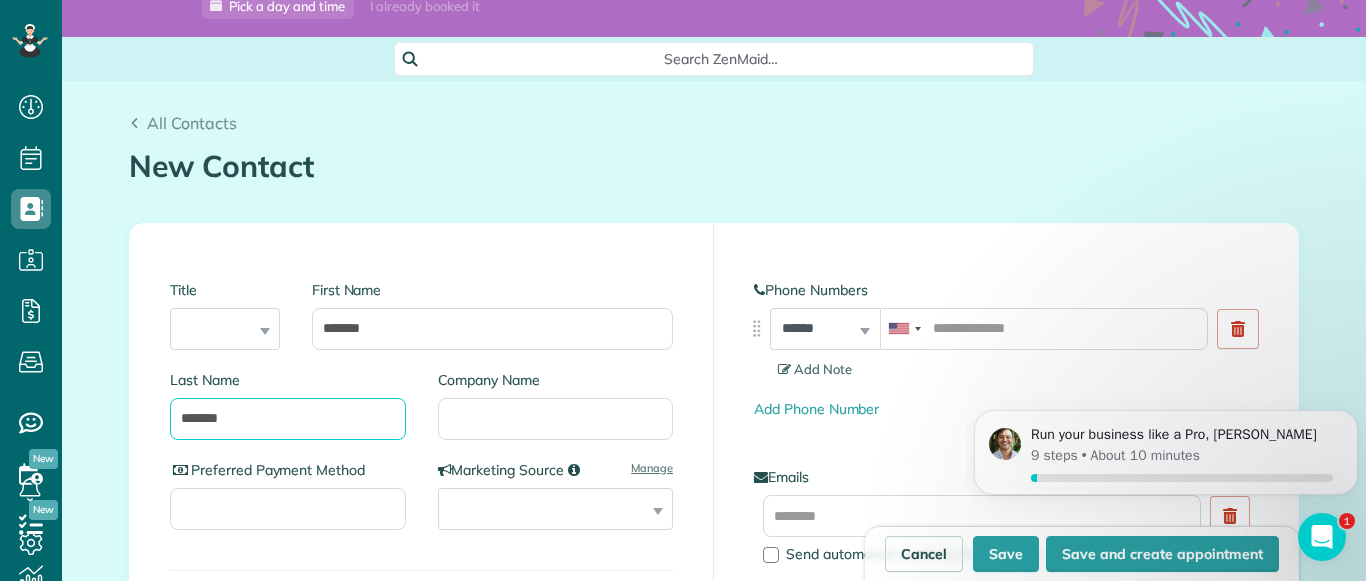 scroll, scrollTop: 93, scrollLeft: 0, axis: vertical 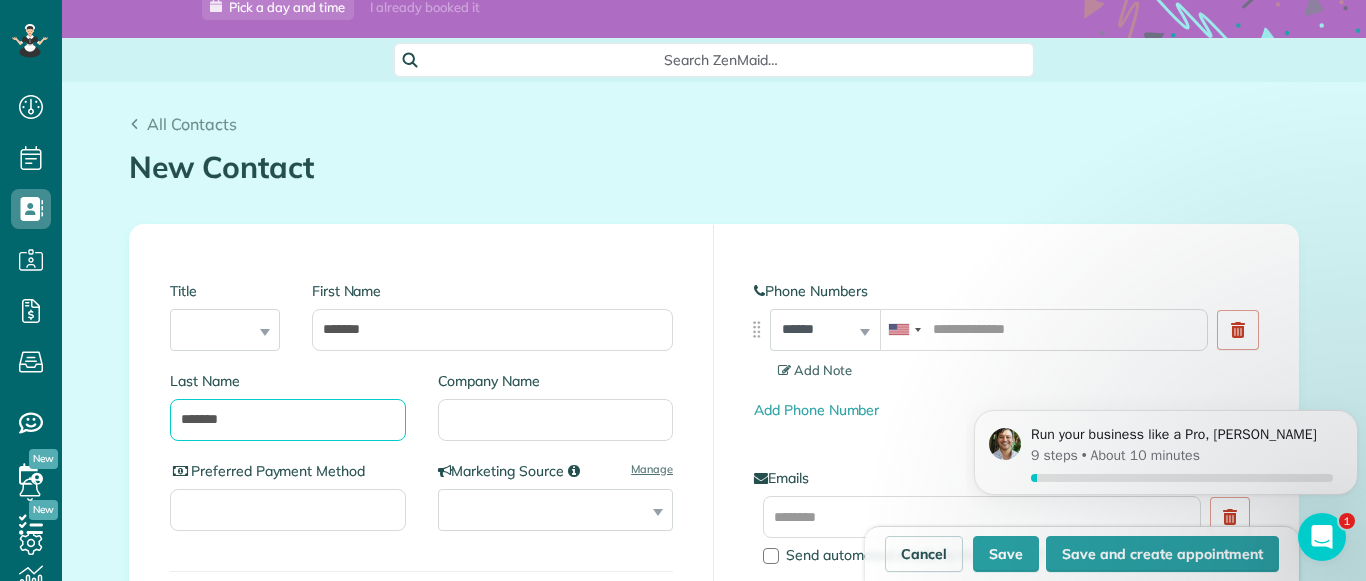 type on "*******" 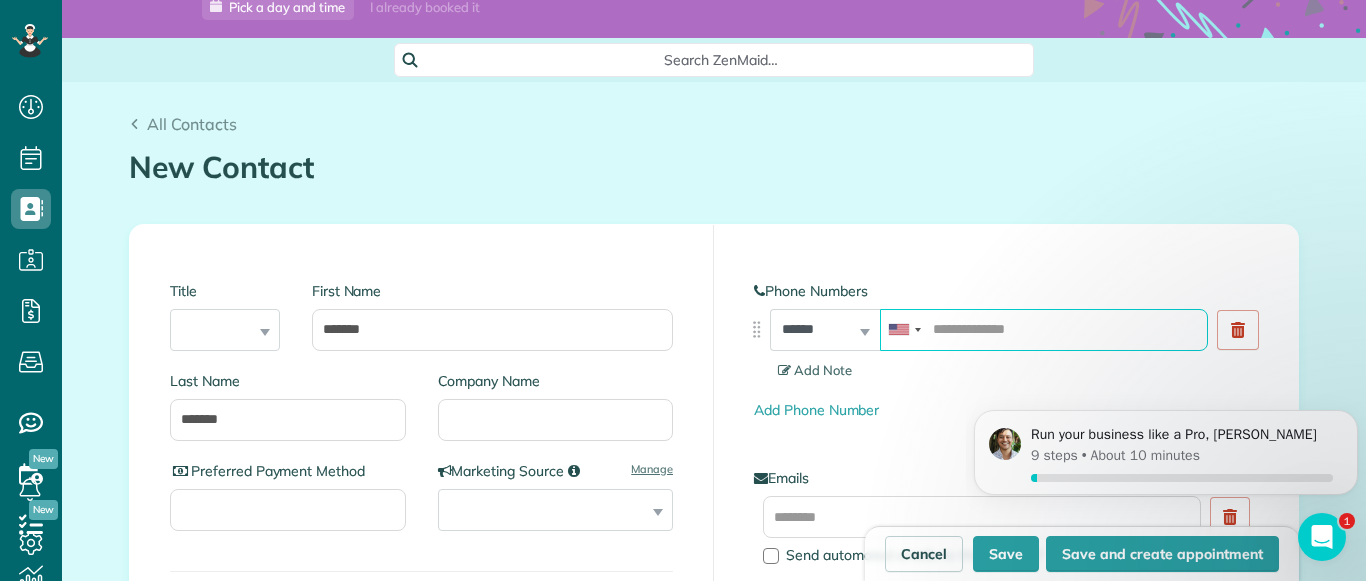 click at bounding box center (1044, 330) 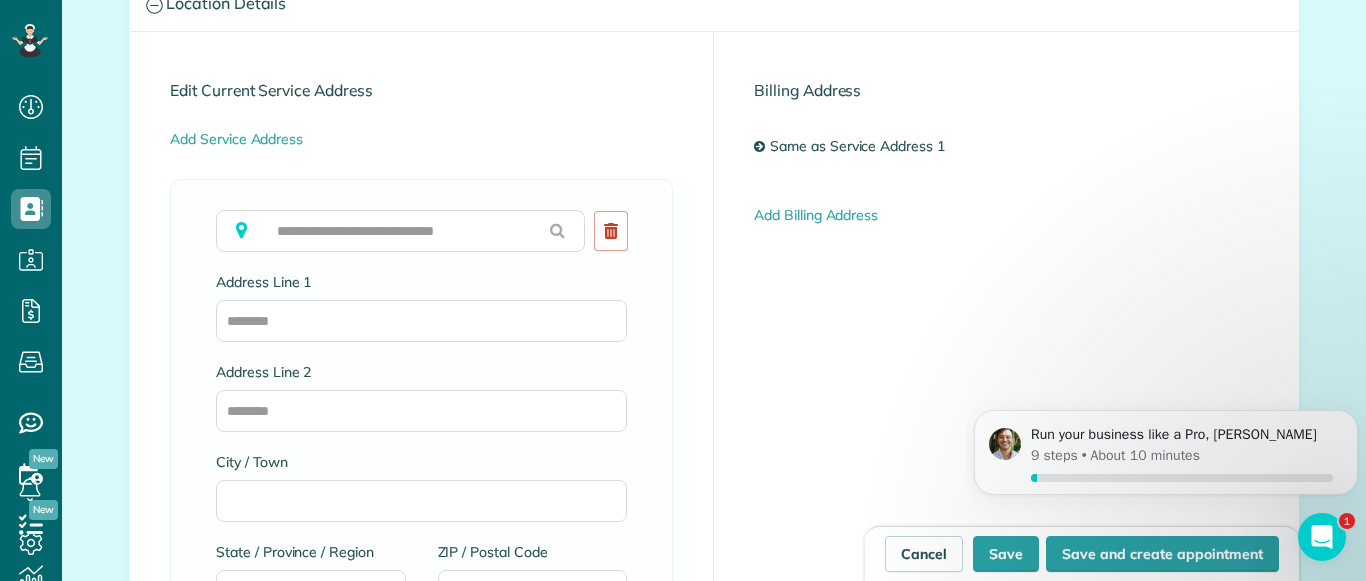 scroll, scrollTop: 1077, scrollLeft: 0, axis: vertical 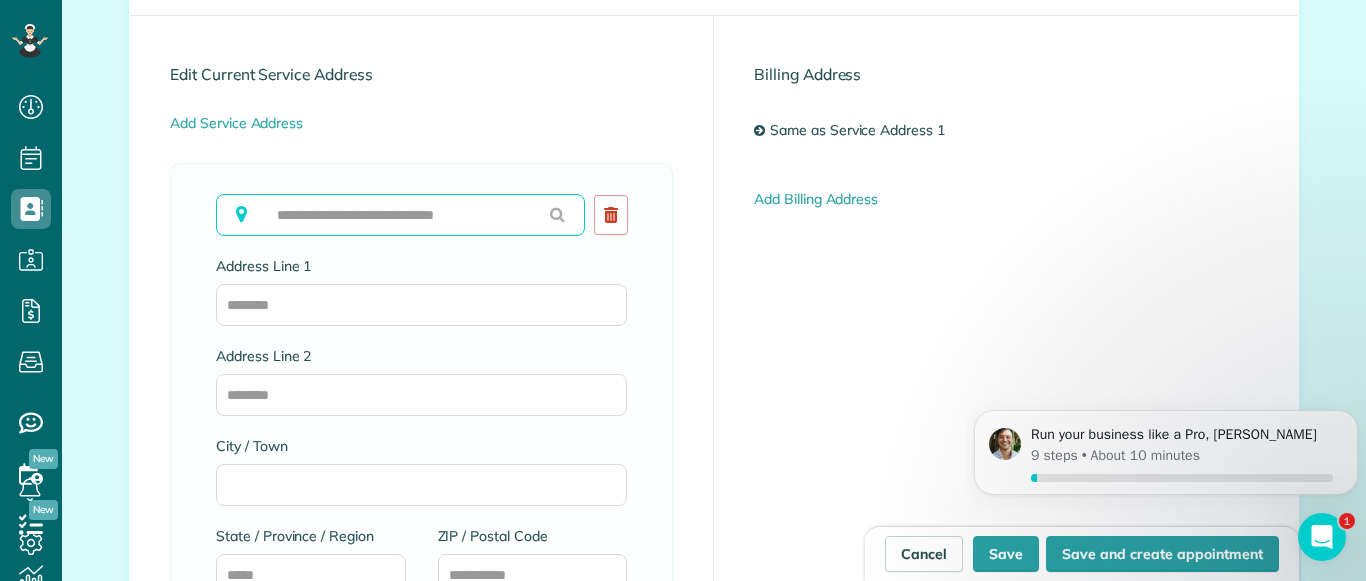 click at bounding box center [400, 215] 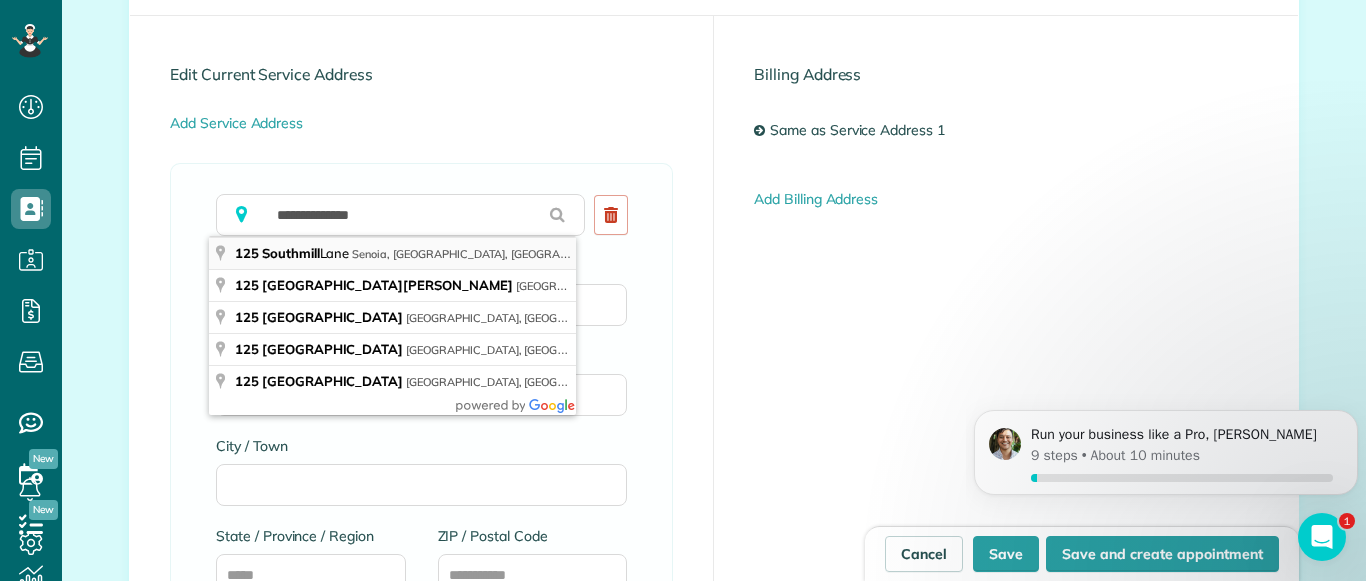type on "**********" 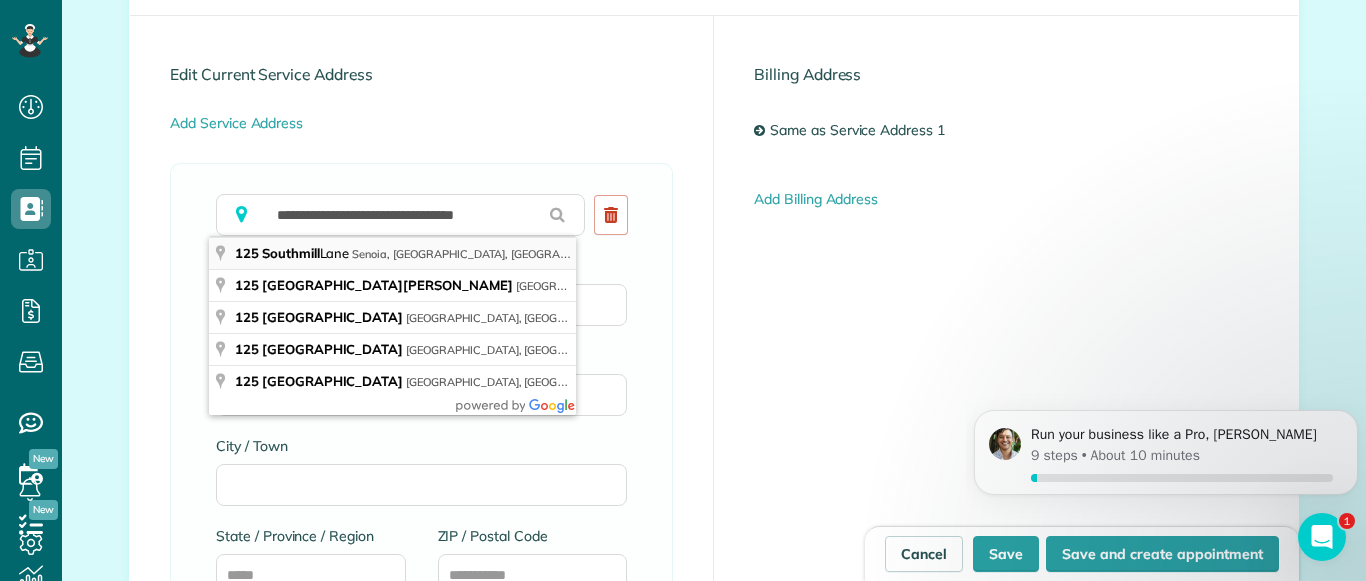 type on "**********" 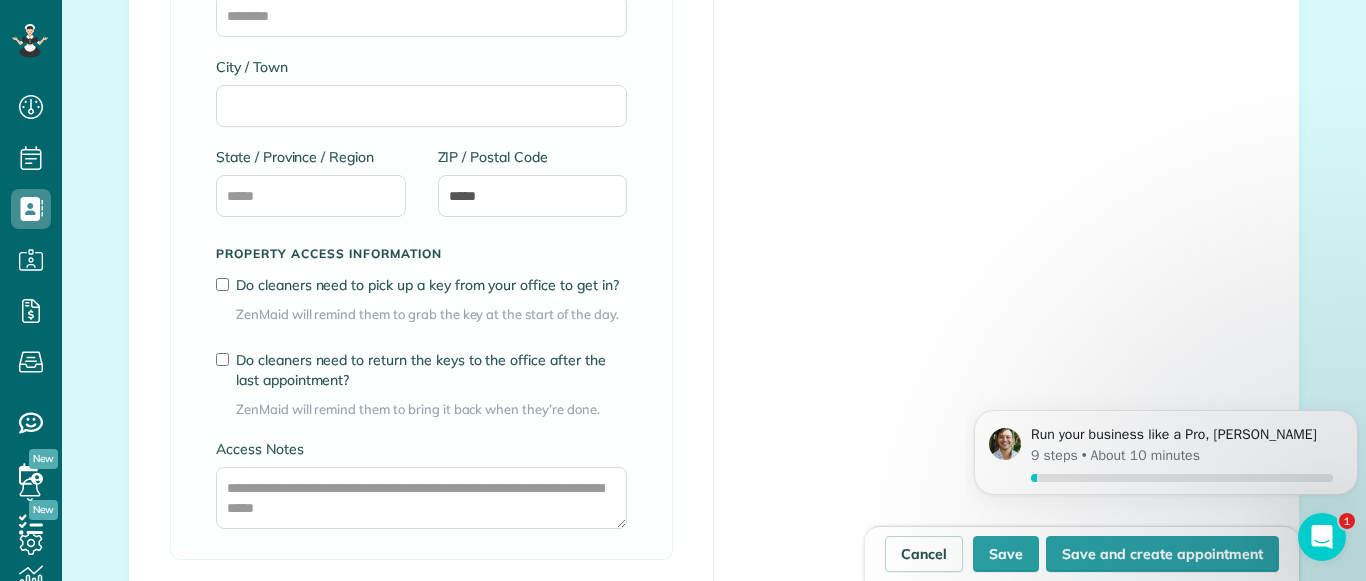 scroll, scrollTop: 1473, scrollLeft: 0, axis: vertical 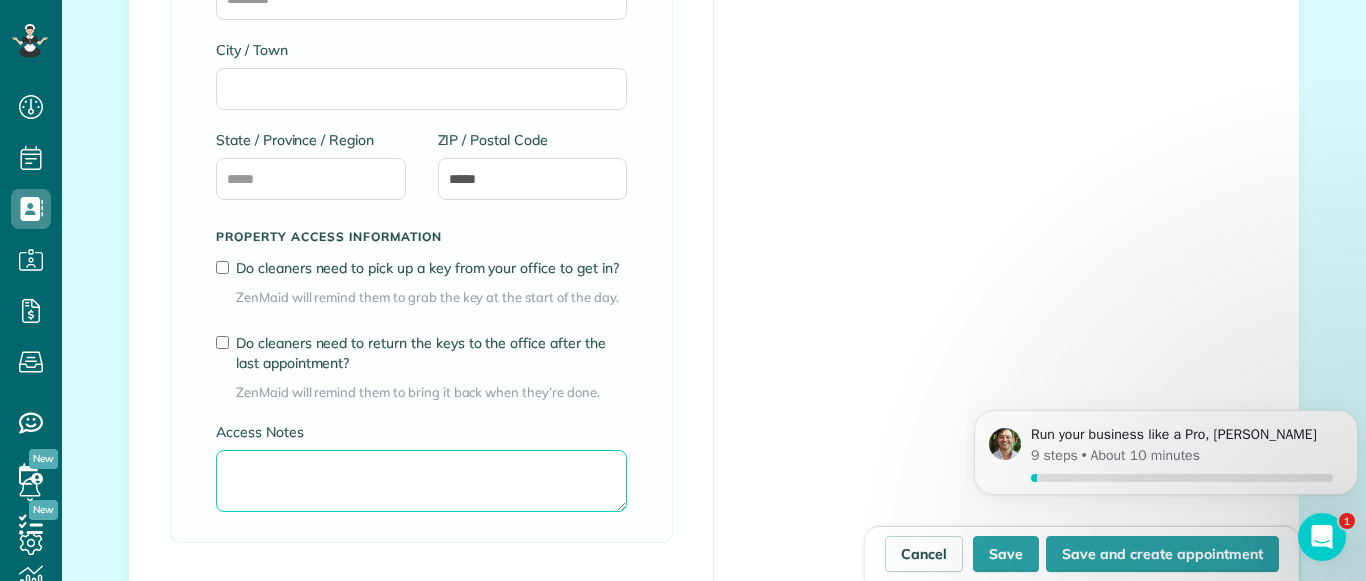 click on "Access Notes" at bounding box center [421, 481] 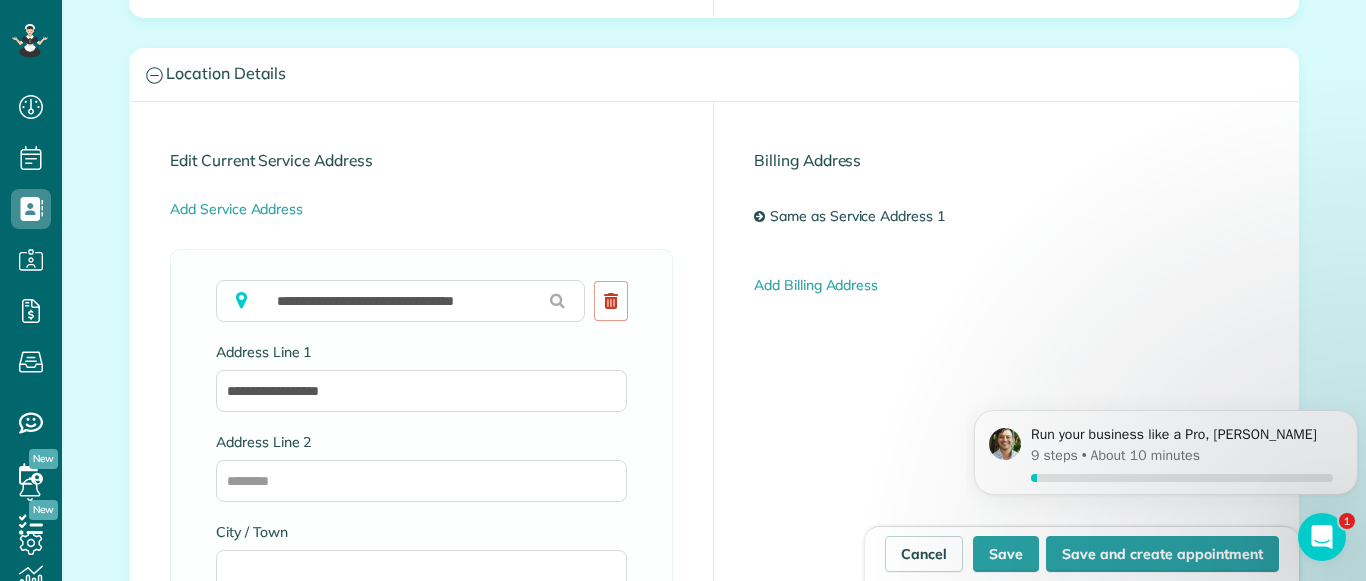 scroll, scrollTop: 1170, scrollLeft: 0, axis: vertical 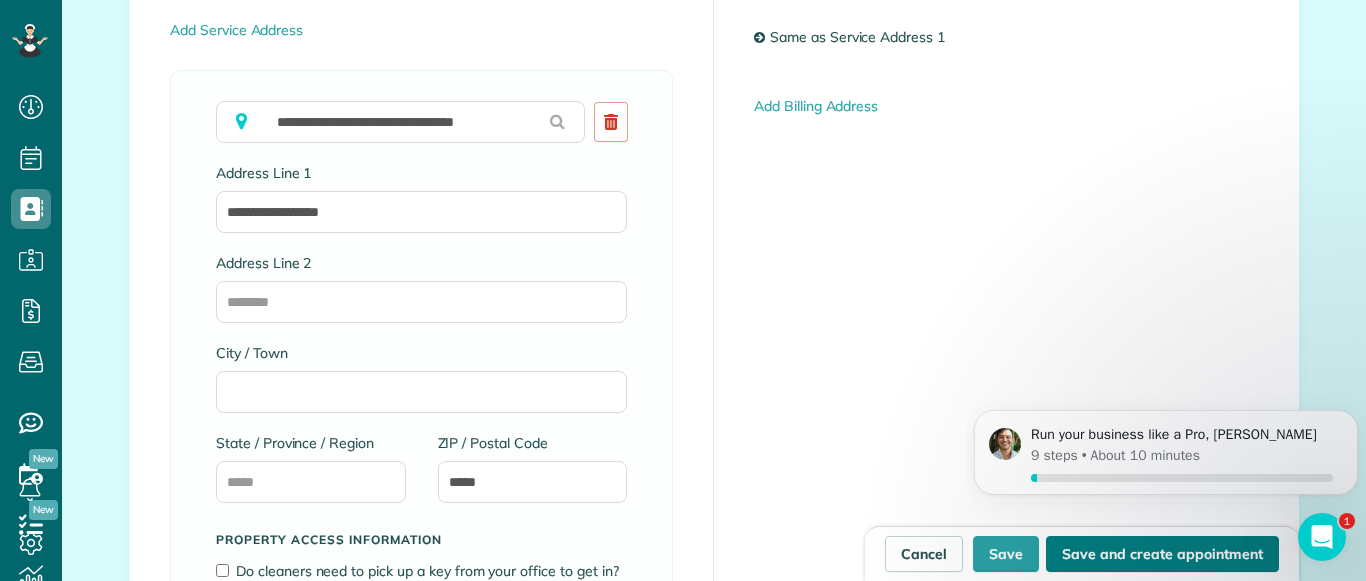 type on "**********" 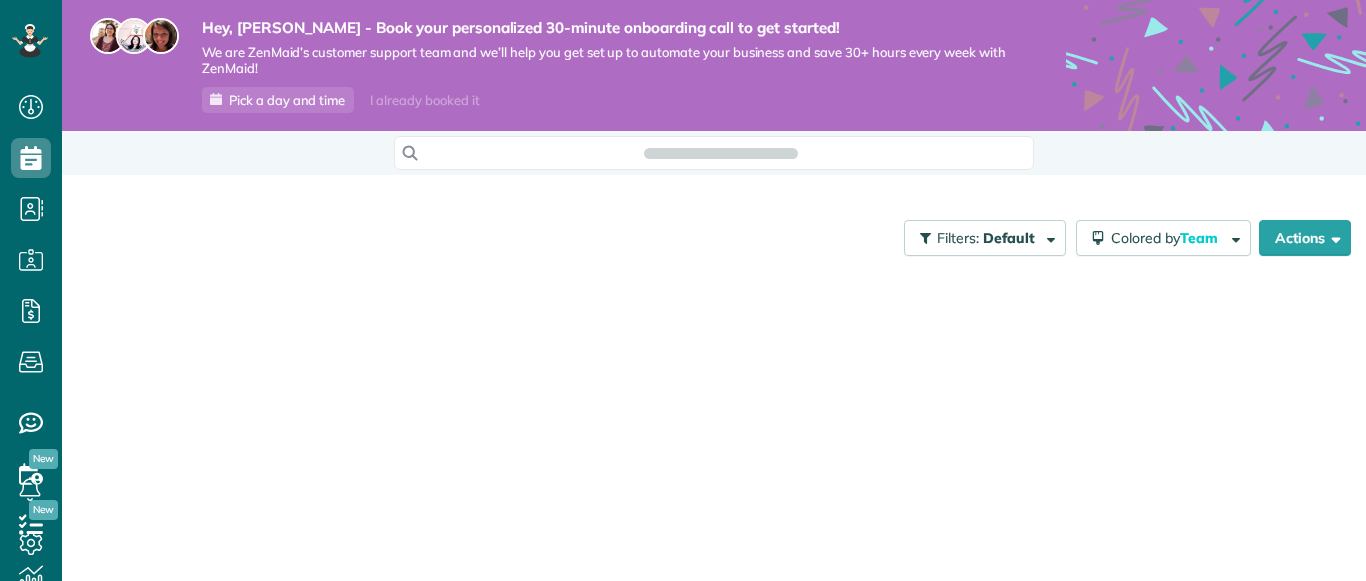 scroll, scrollTop: 0, scrollLeft: 0, axis: both 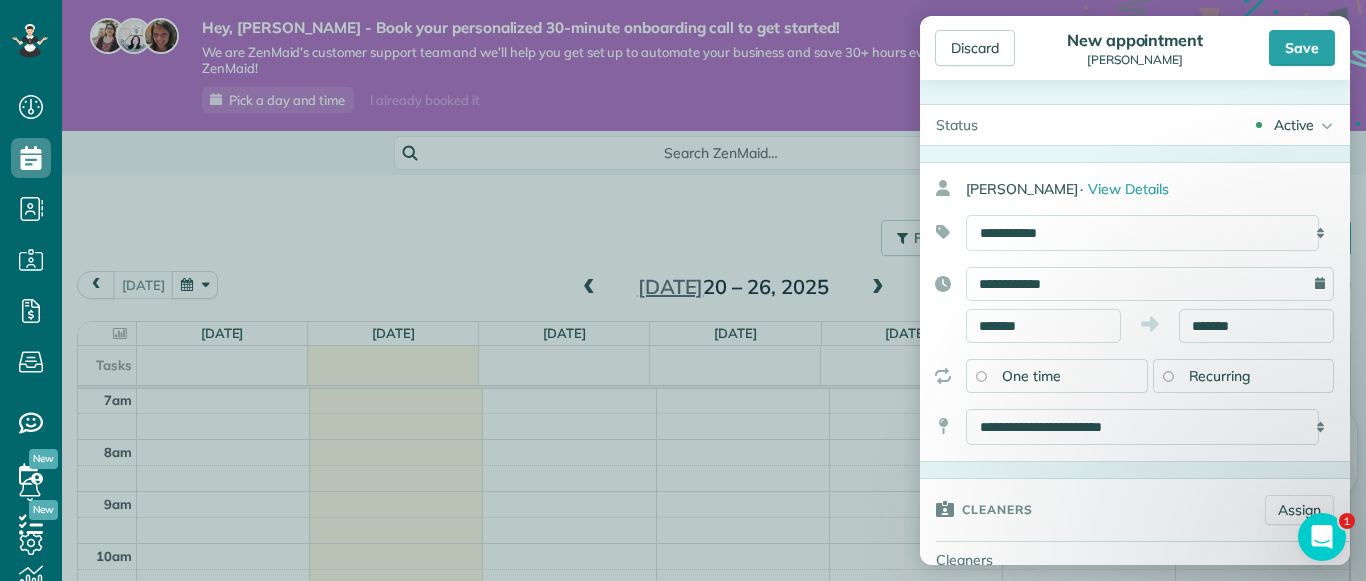 click on "Recurring" at bounding box center (1244, 376) 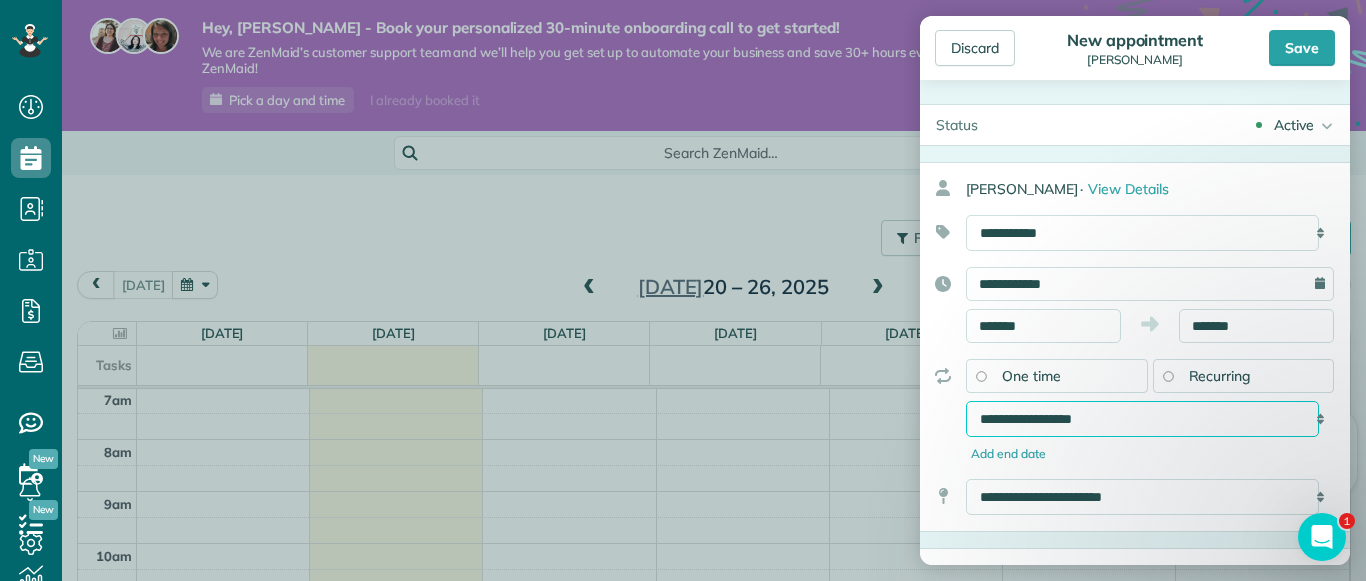 click on "**********" at bounding box center (1142, 419) 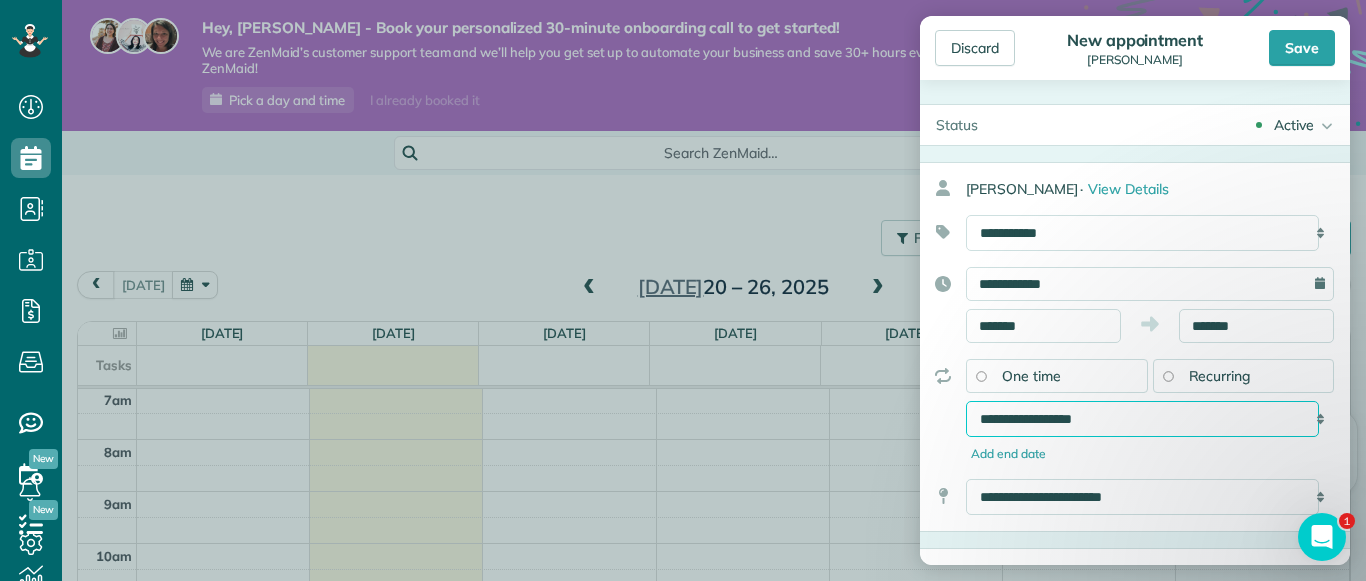 select on "**********" 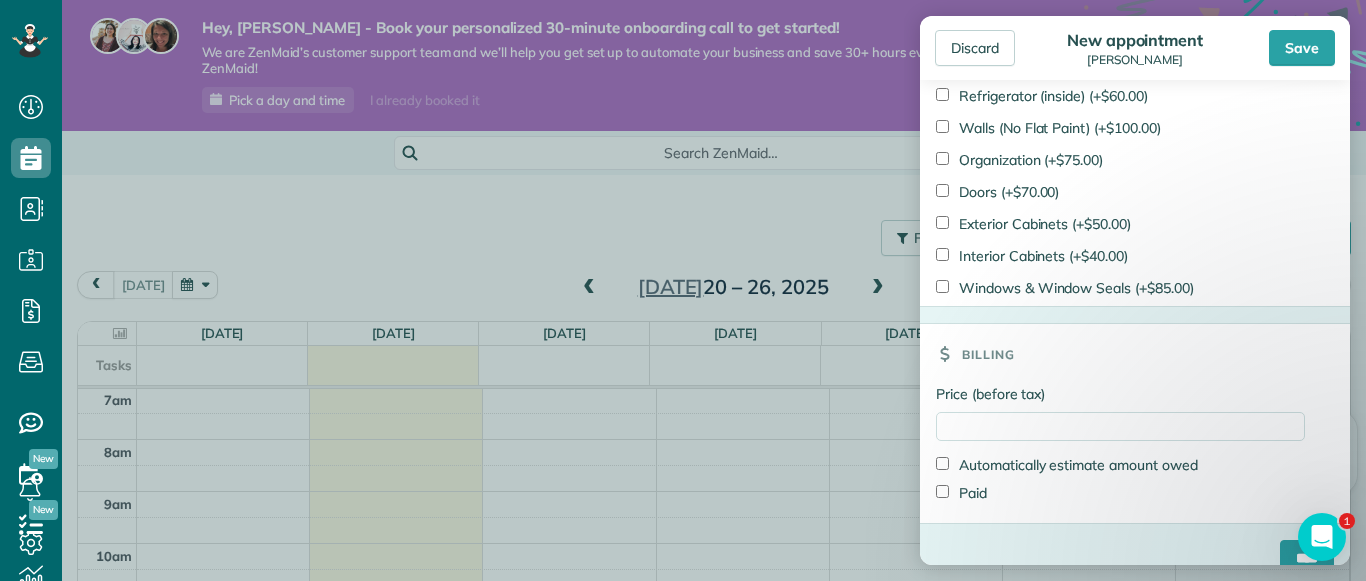 scroll, scrollTop: 1515, scrollLeft: 0, axis: vertical 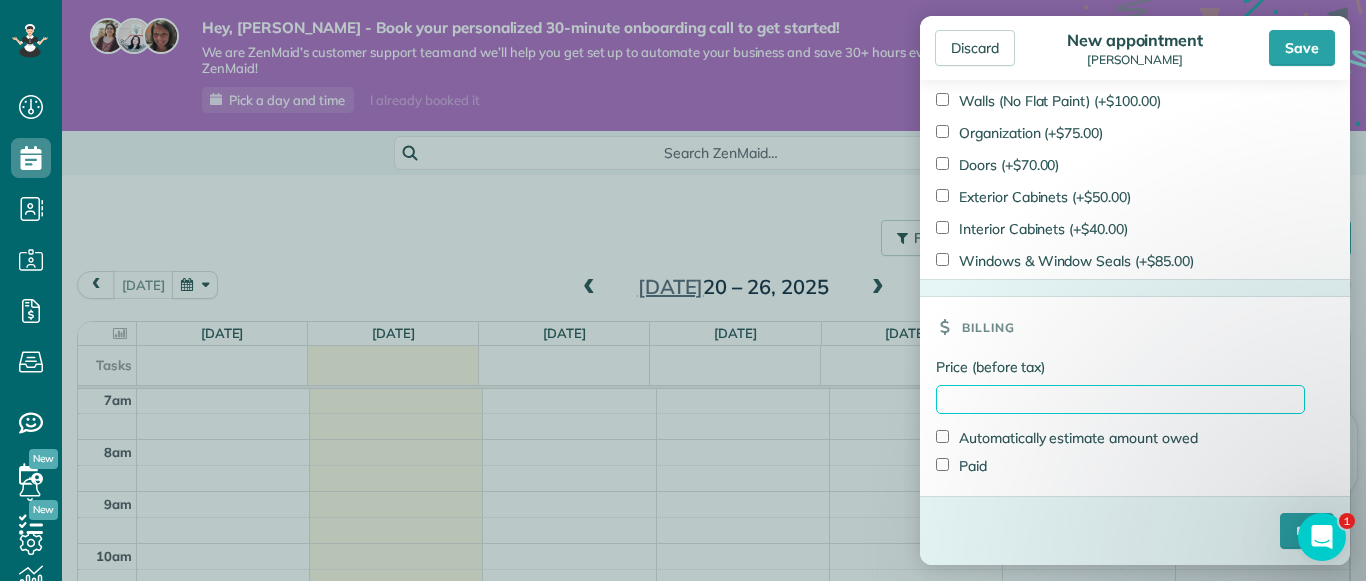 click on "Price (before tax)" at bounding box center [1120, 399] 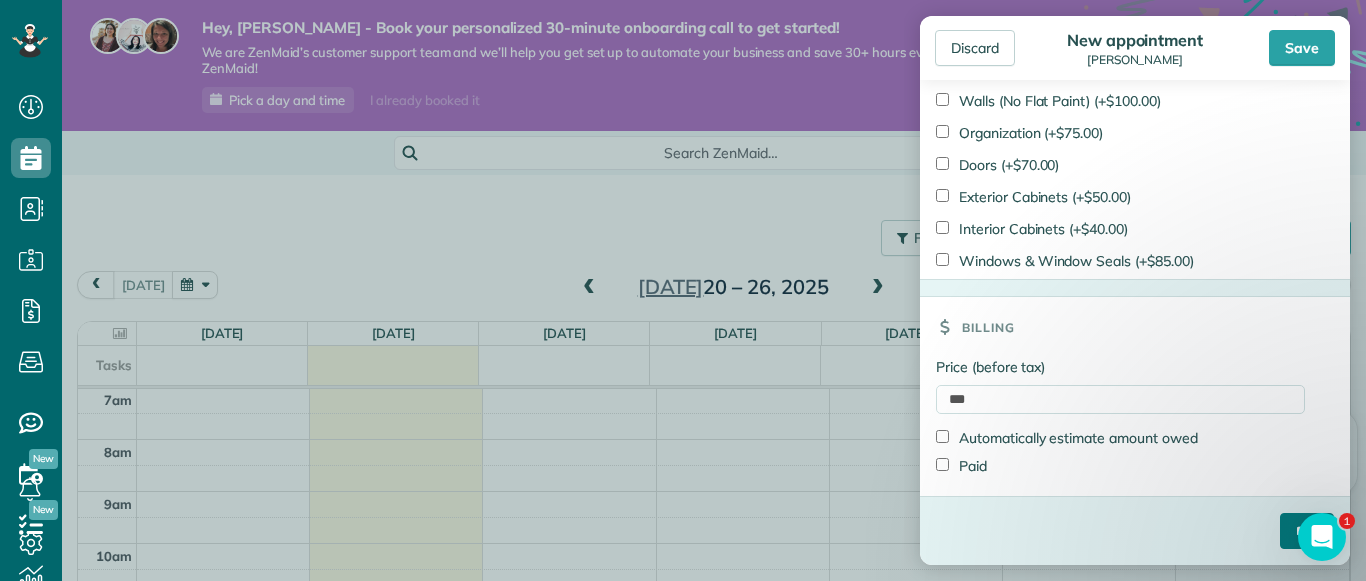 click on "****" at bounding box center (1307, 531) 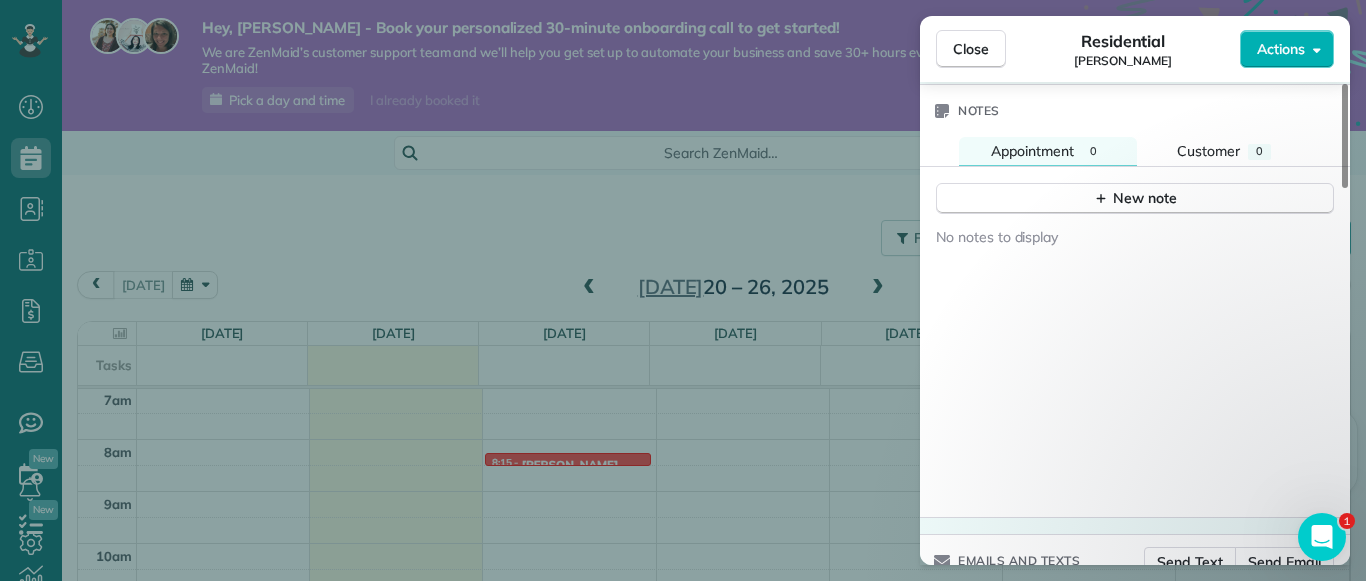 scroll, scrollTop: 1736, scrollLeft: 0, axis: vertical 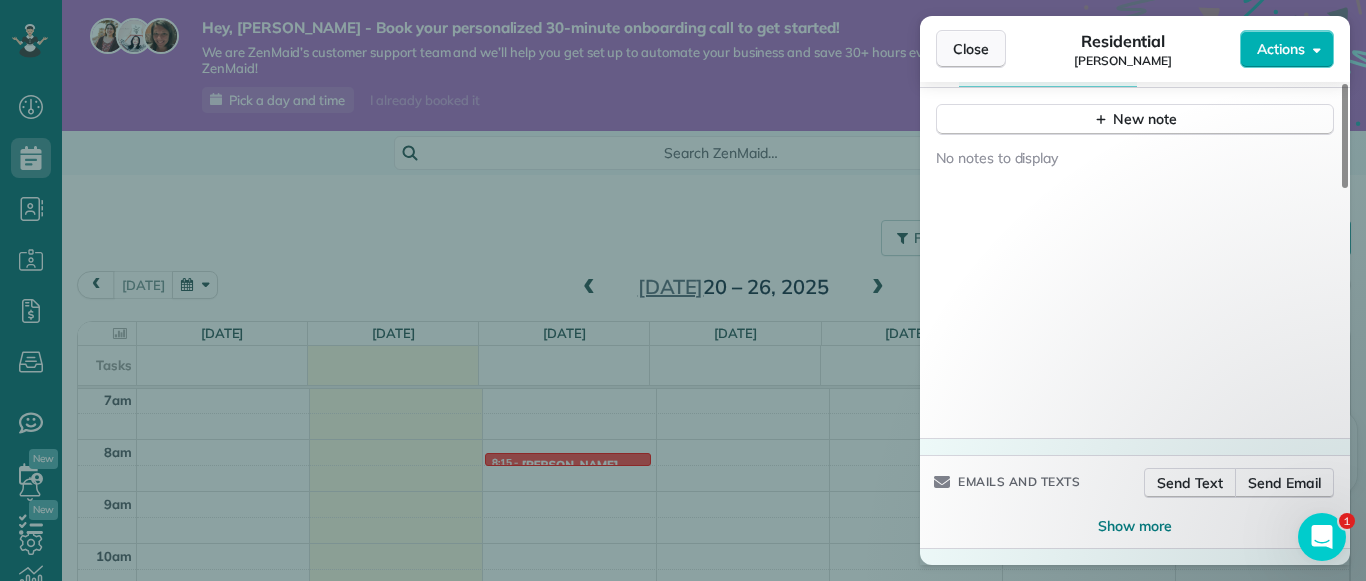 click on "Close" at bounding box center (971, 49) 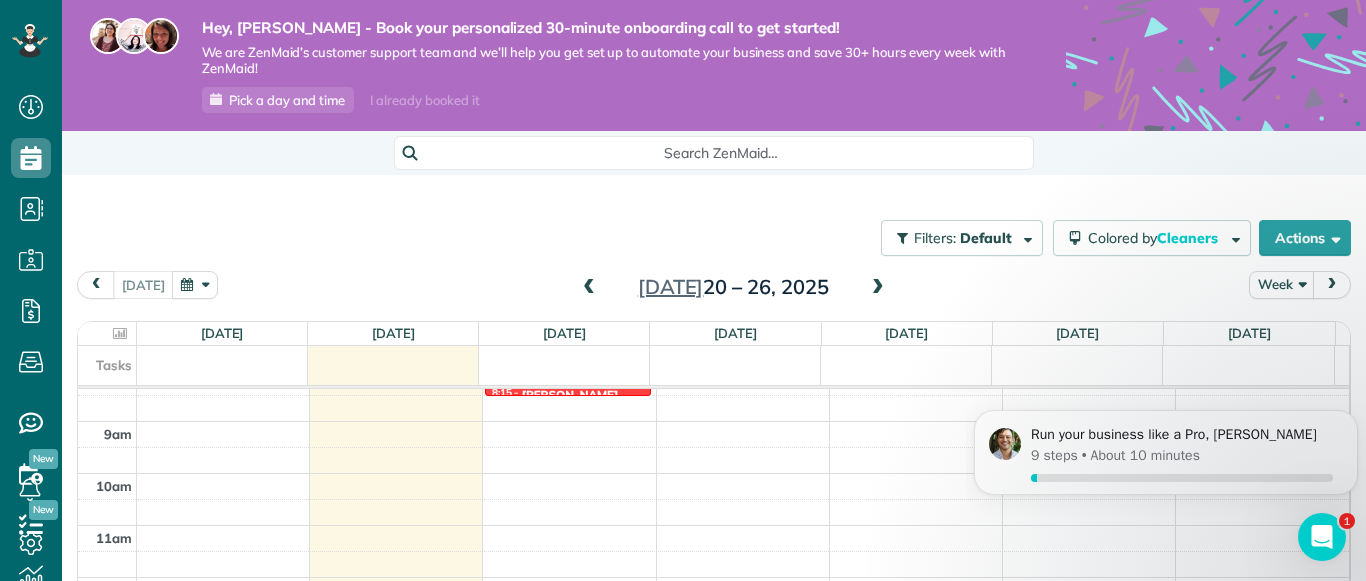 scroll, scrollTop: 458, scrollLeft: 0, axis: vertical 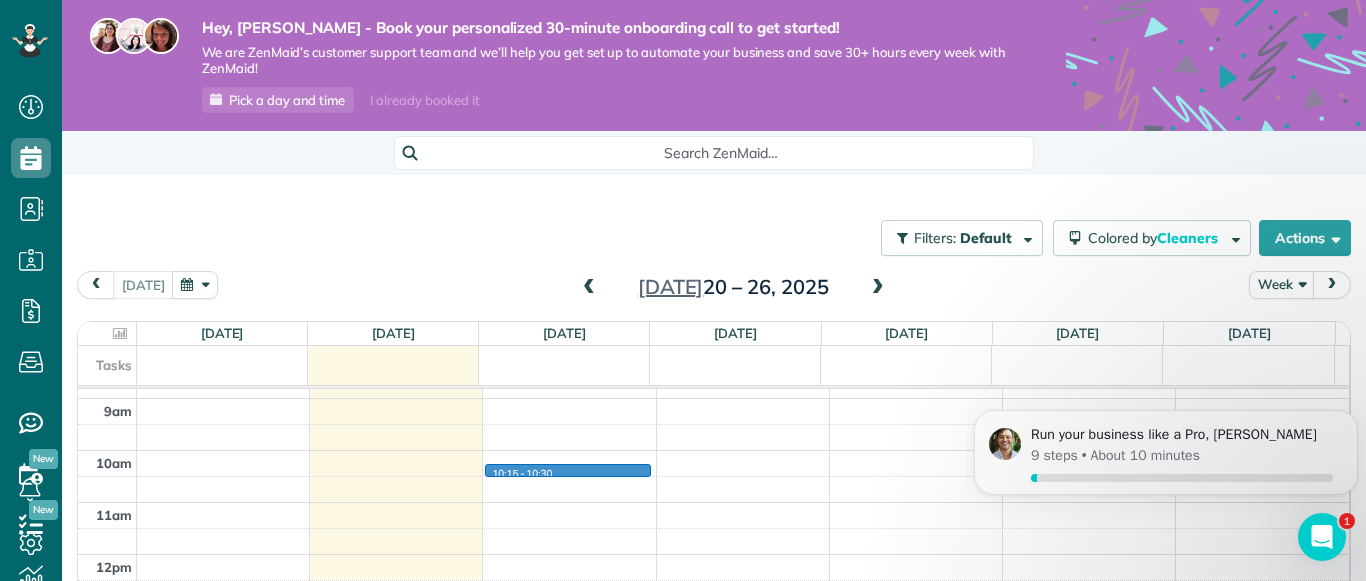 click on "12am 1am 2am 3am 4am 5am 6am 7am 8am 9am 10am 11am 12pm 1pm 2pm 3pm 4pm 5pm 6pm 7pm 8pm 9pm 10pm 11pm 10:15 - 10:30 8:15 - 8:30 Kellie Moreman 125 Southmill Lane ?, ? 30276 HB HS 2:00 - 4:00 Haley Sweat (770) 301-6897 200 Pyne Road LaGrange, GA 30240" at bounding box center (713, 554) 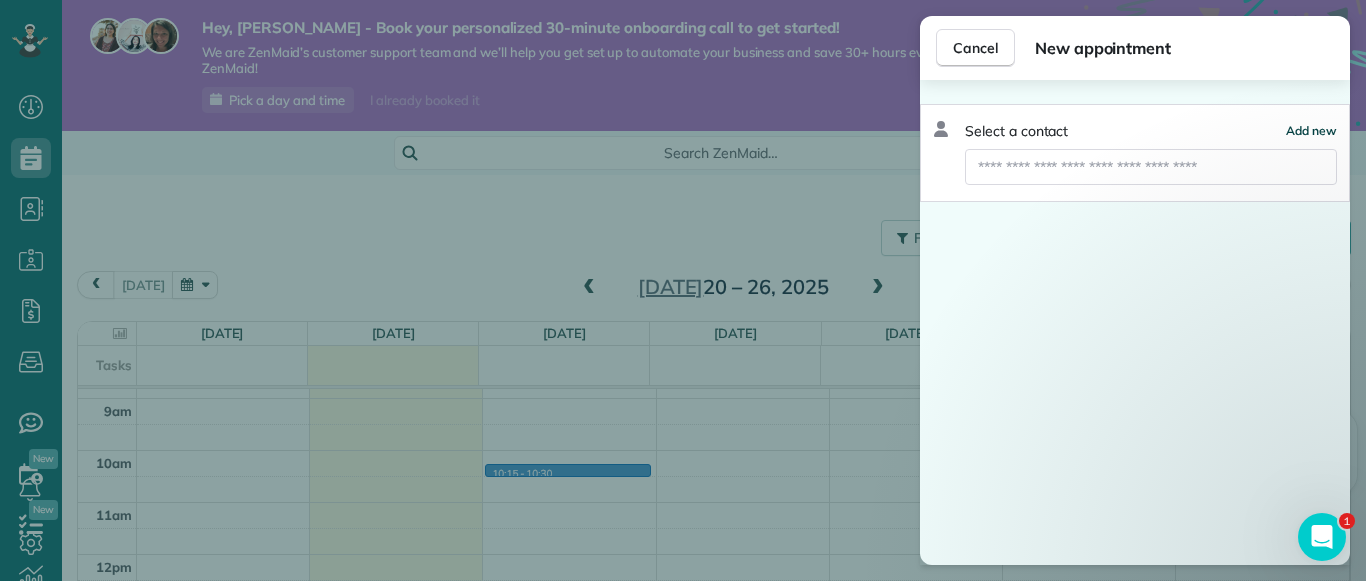 click on "Add new" at bounding box center (1311, 130) 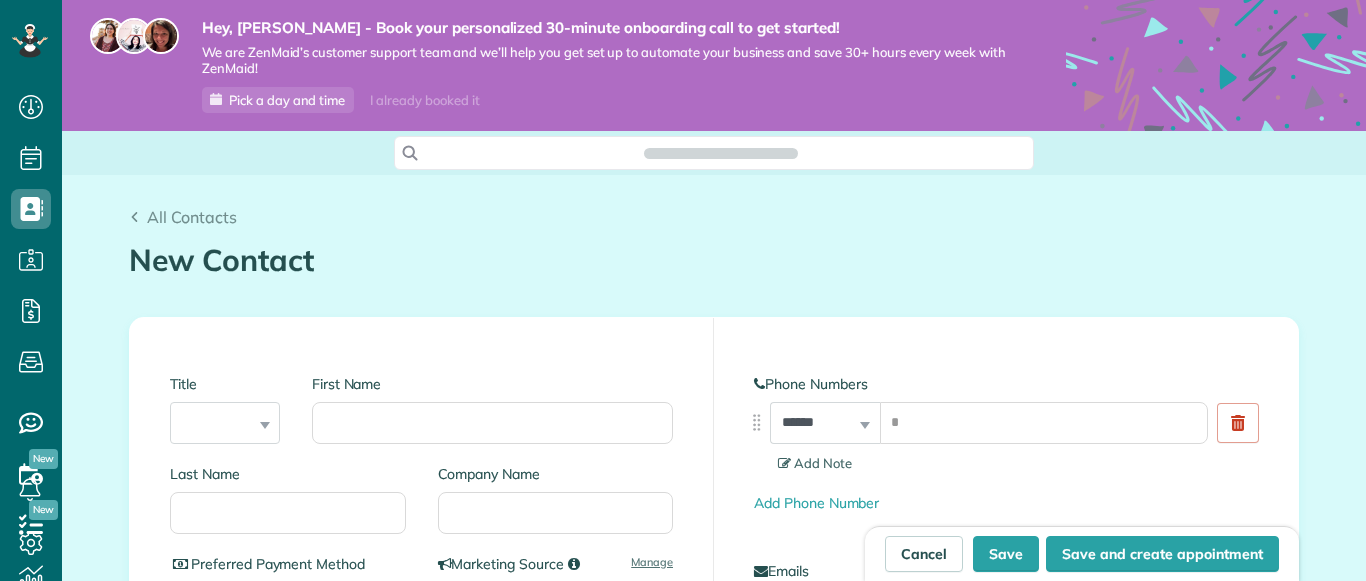 scroll, scrollTop: 0, scrollLeft: 0, axis: both 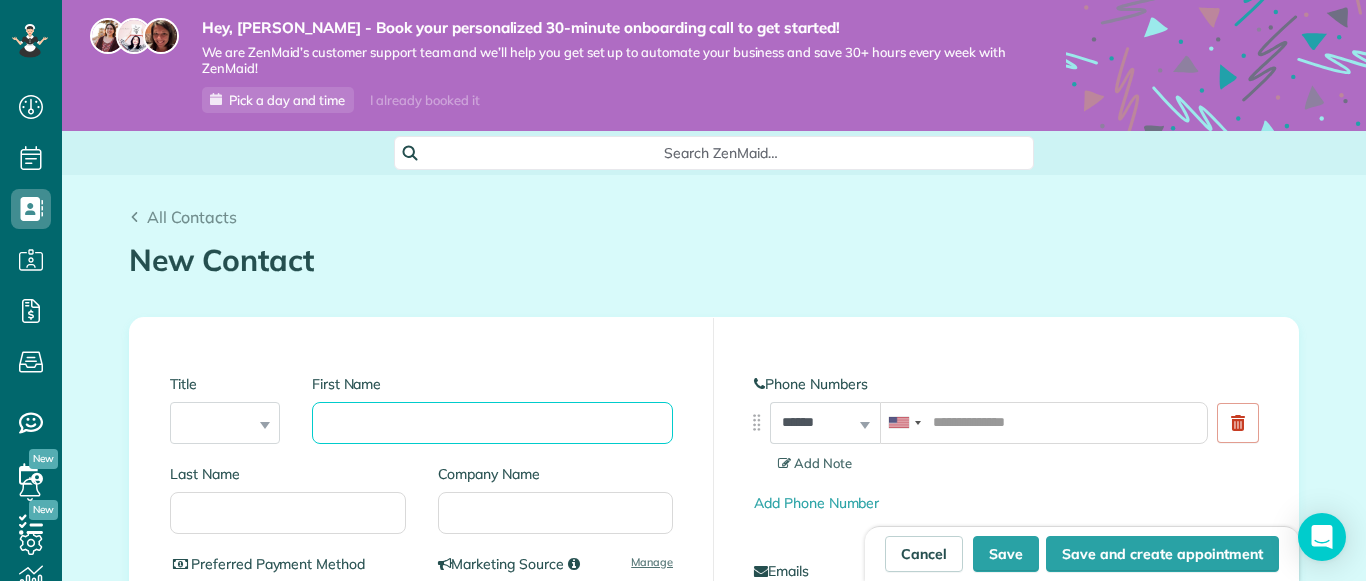 click on "First Name" at bounding box center (492, 423) 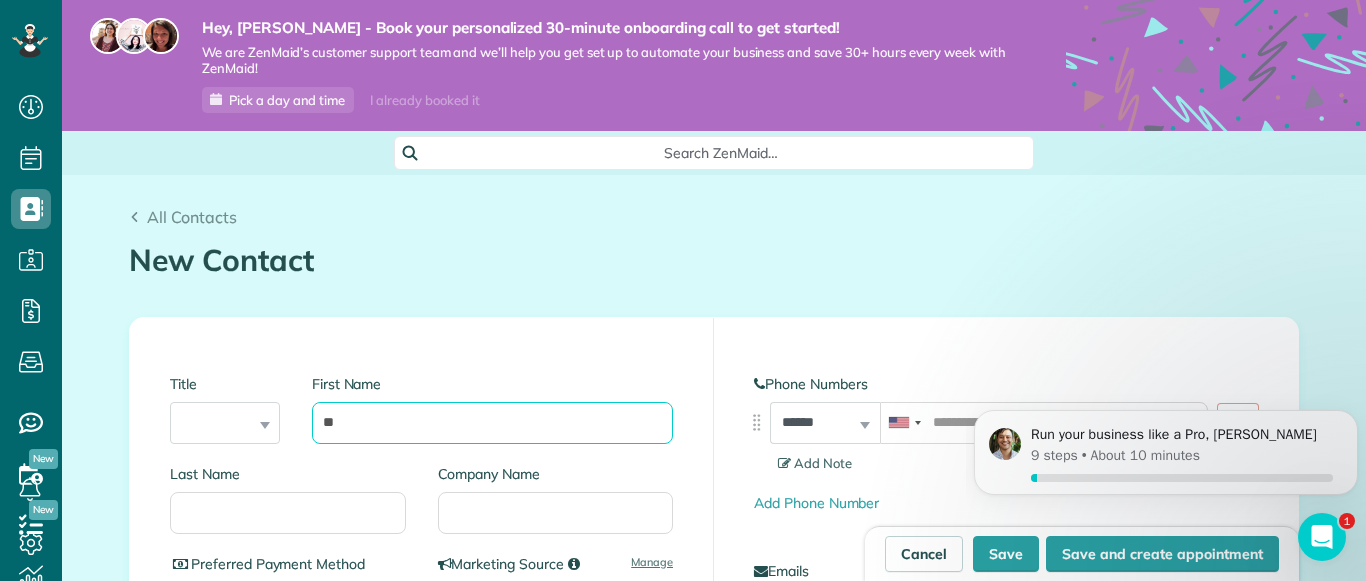 scroll, scrollTop: 0, scrollLeft: 0, axis: both 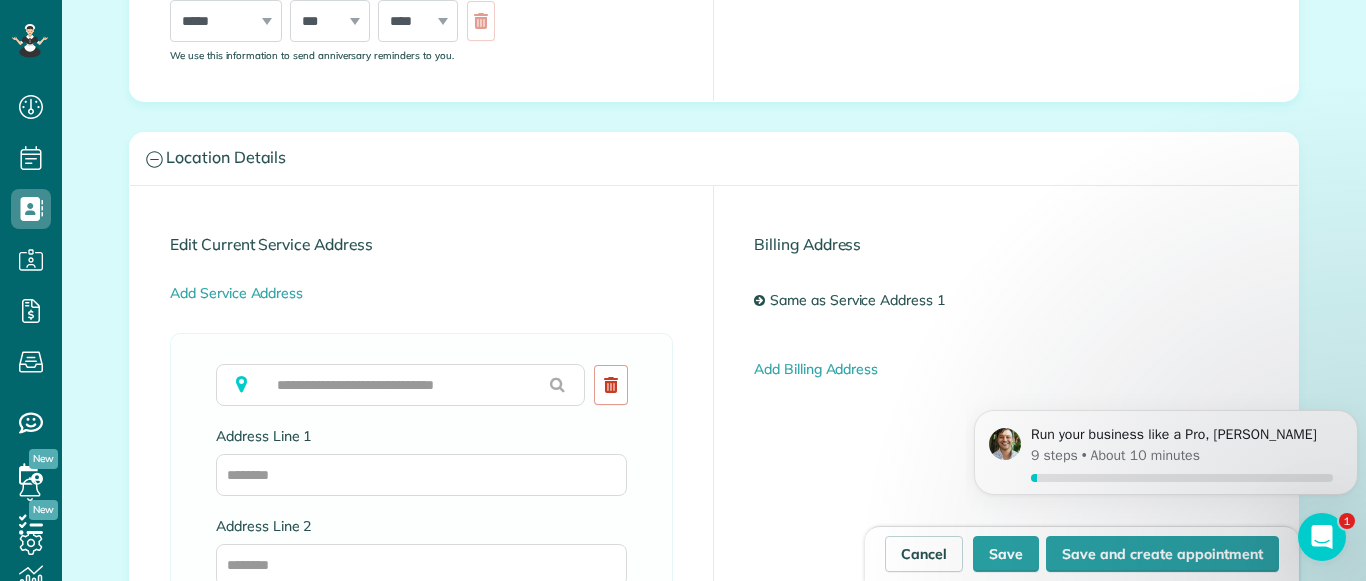 type on "***" 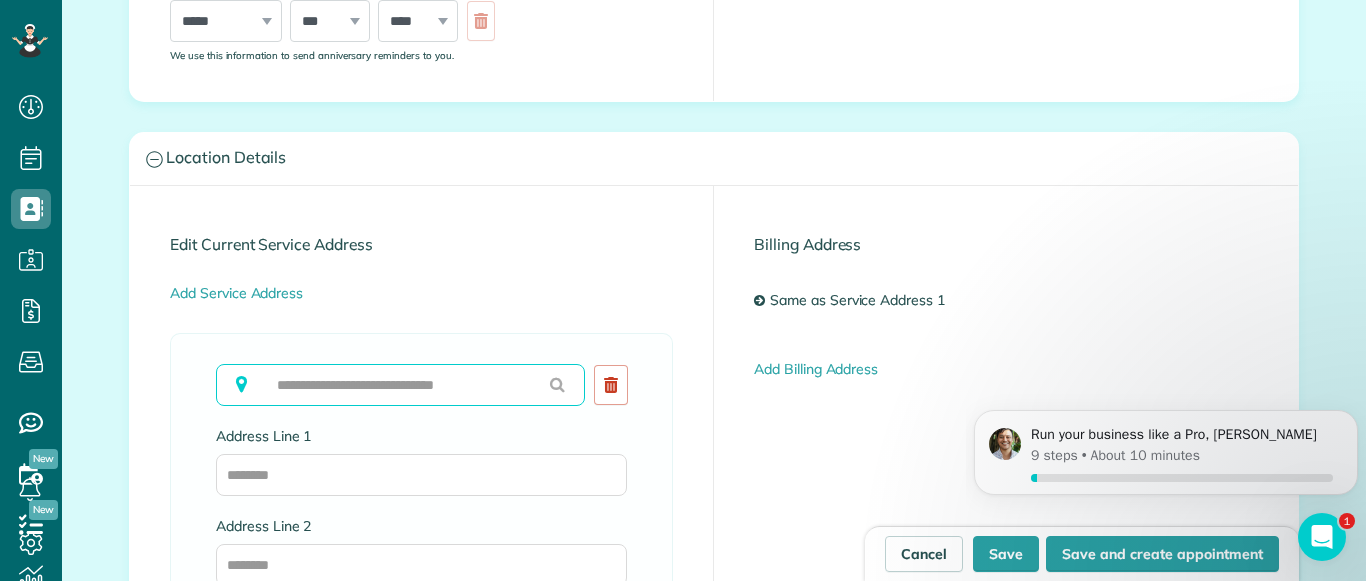 click at bounding box center [400, 385] 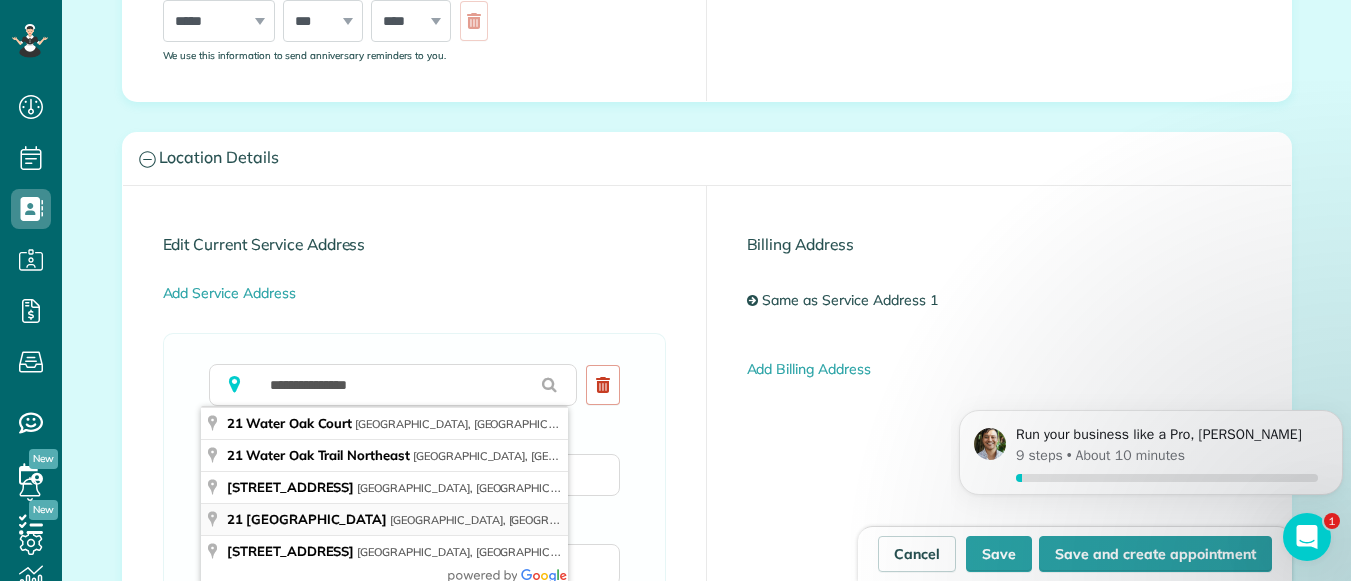 type on "**********" 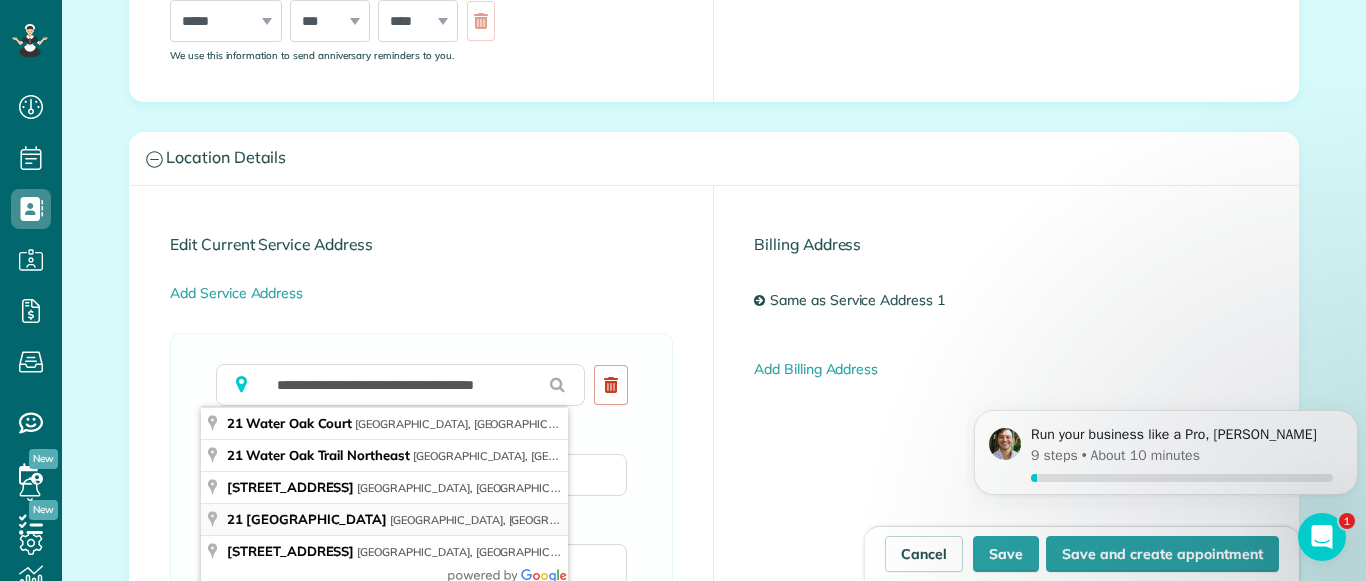type on "**********" 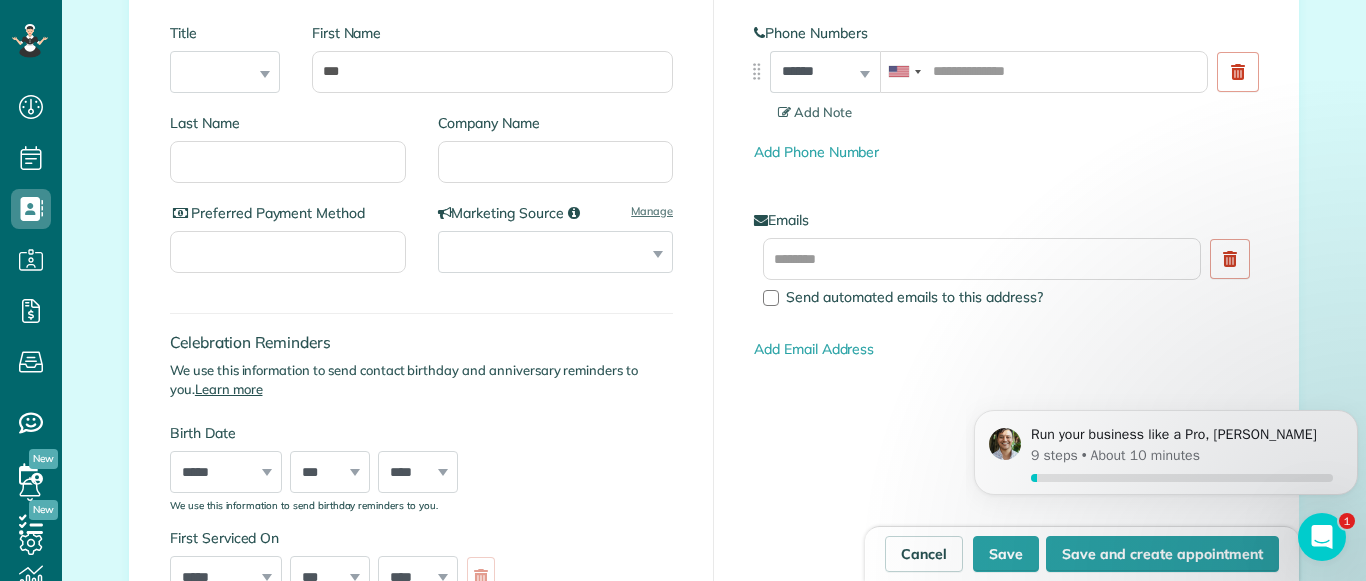scroll, scrollTop: 440, scrollLeft: 0, axis: vertical 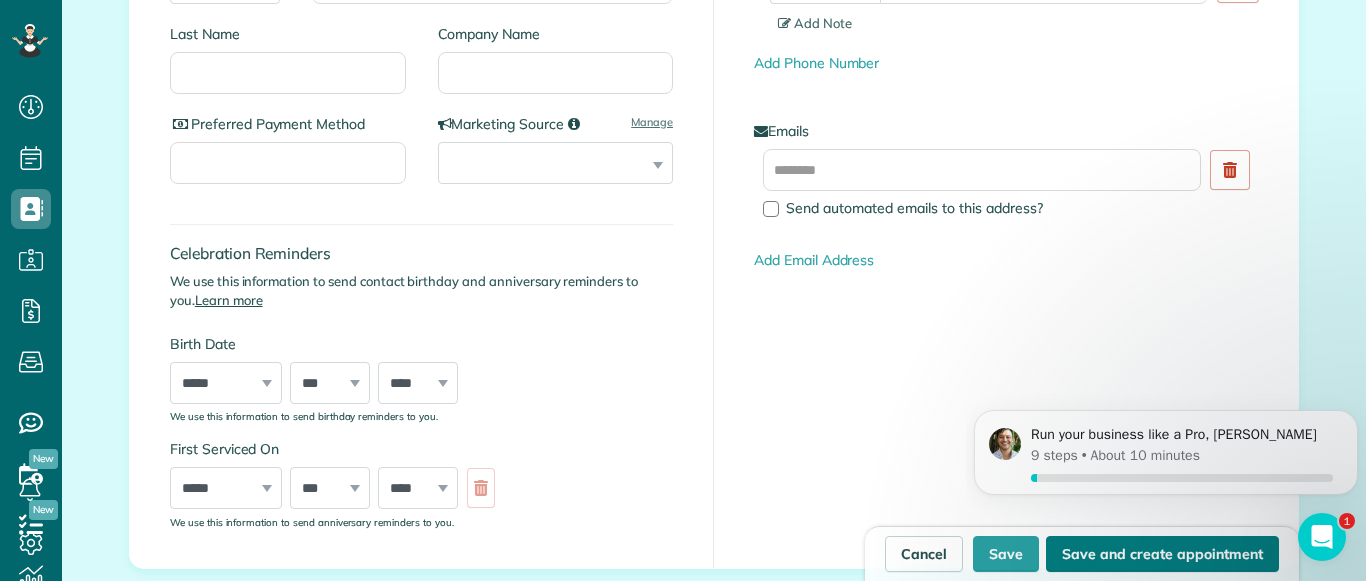 click on "Save and create appointment" at bounding box center [1162, 554] 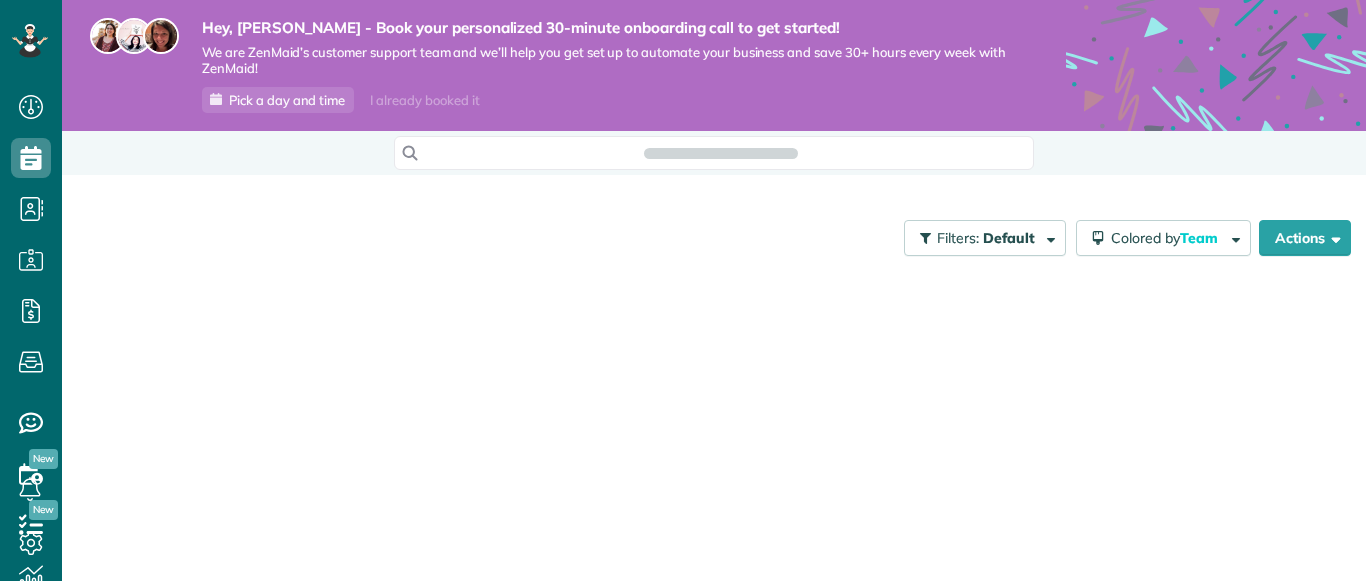 scroll, scrollTop: 0, scrollLeft: 0, axis: both 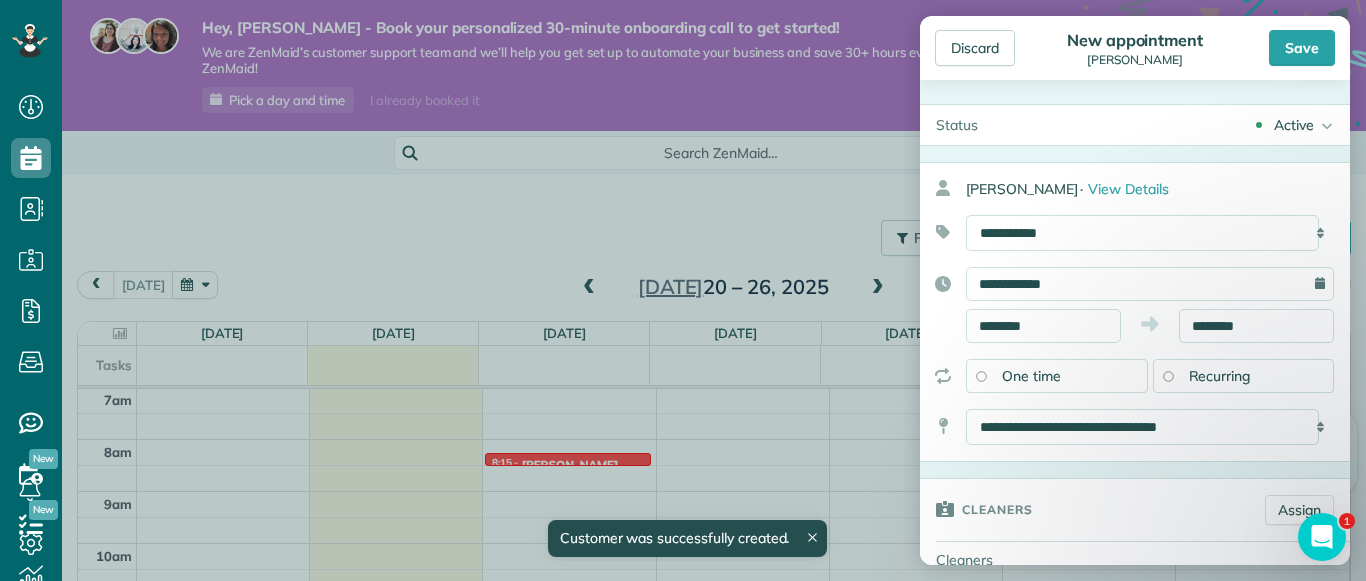 click on "Recurring" at bounding box center (1220, 376) 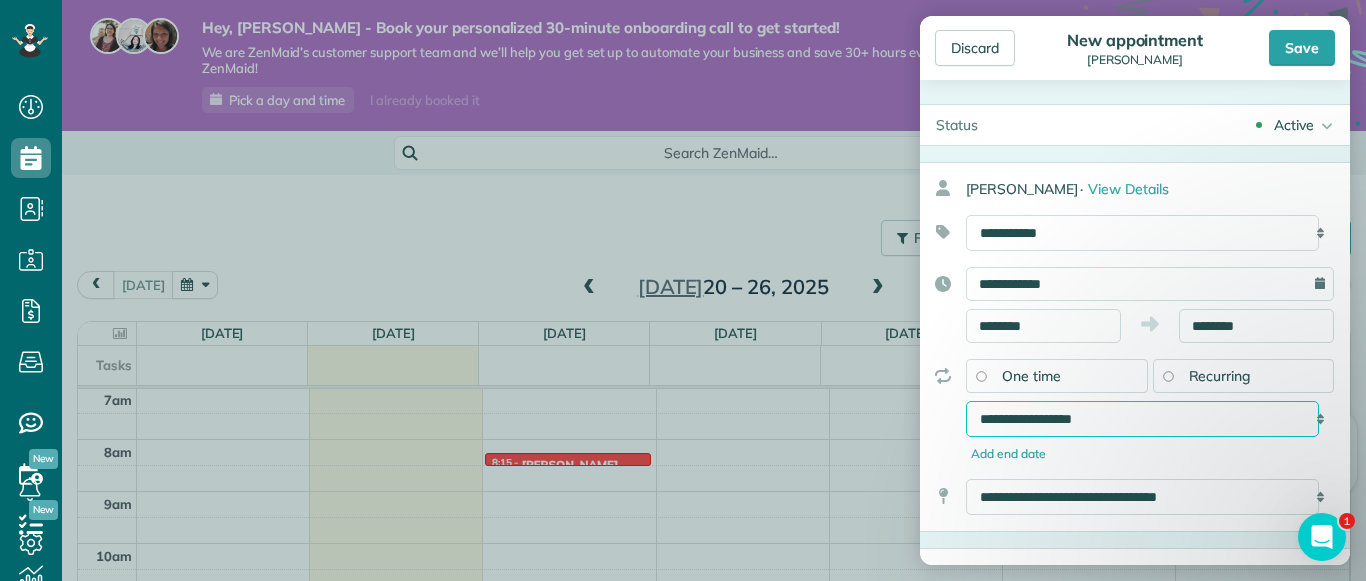 click on "**********" at bounding box center (1142, 419) 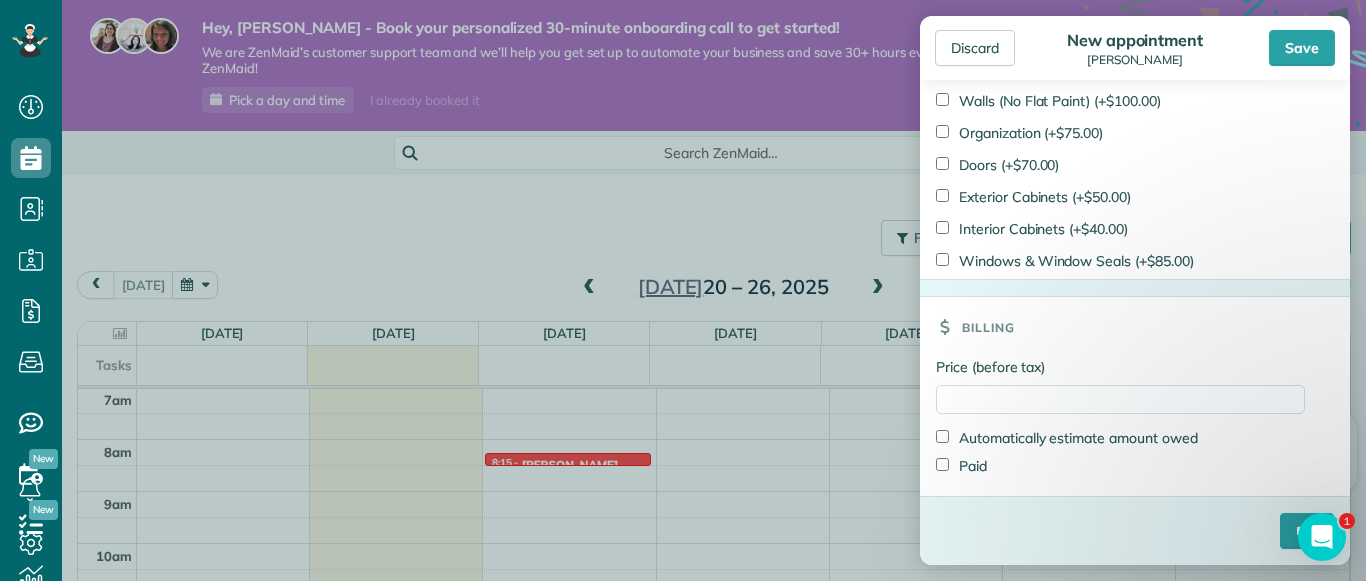 scroll, scrollTop: 1515, scrollLeft: 0, axis: vertical 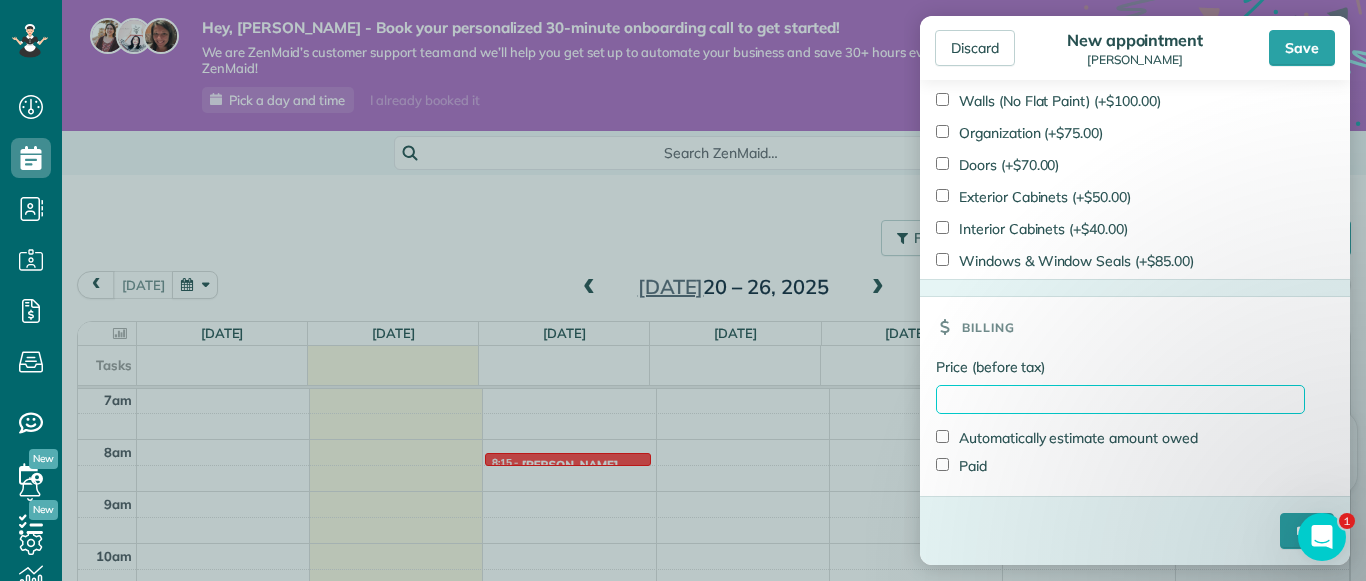 click on "Price (before tax)" at bounding box center (1120, 399) 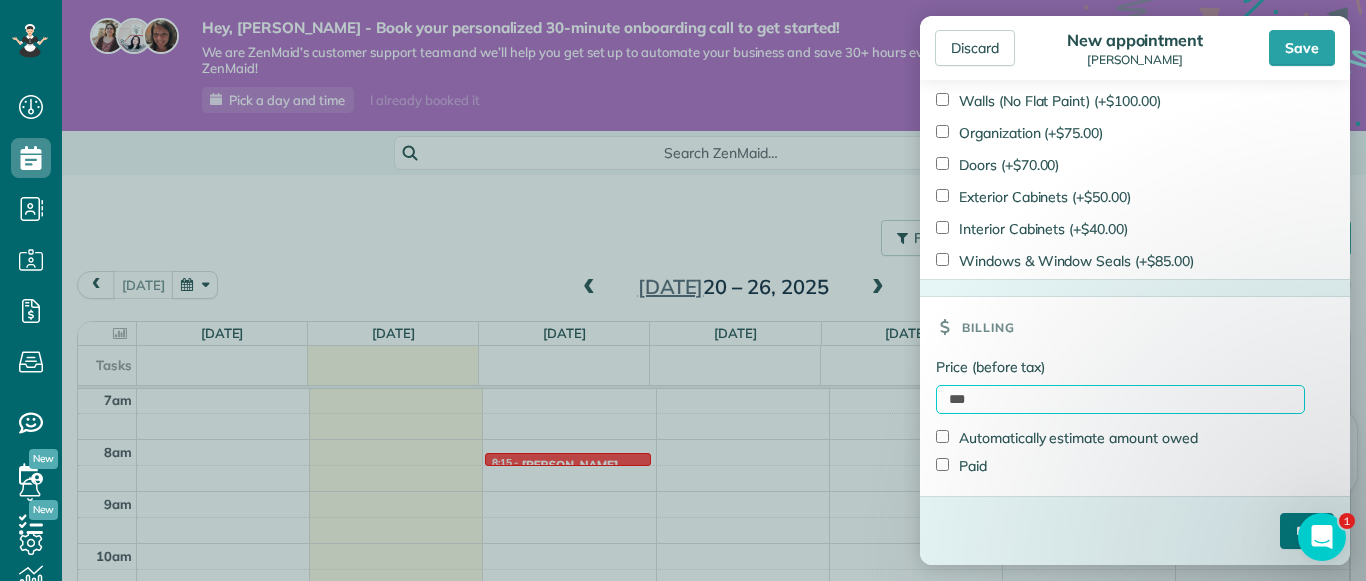 type on "***" 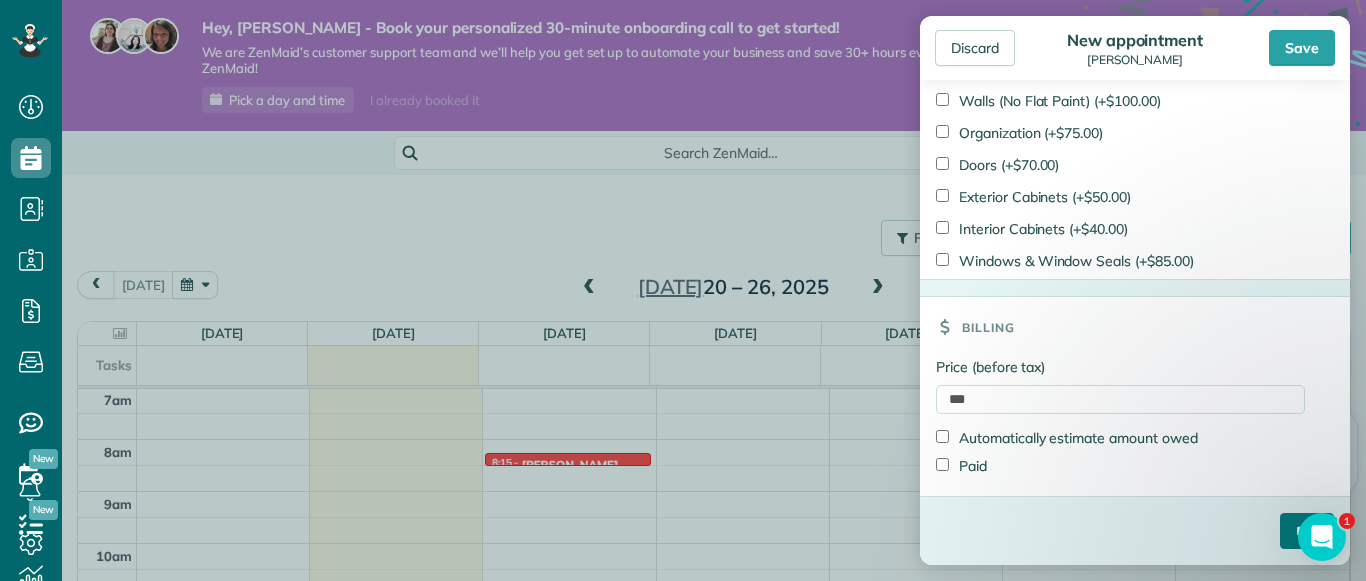 click on "****" at bounding box center (1307, 531) 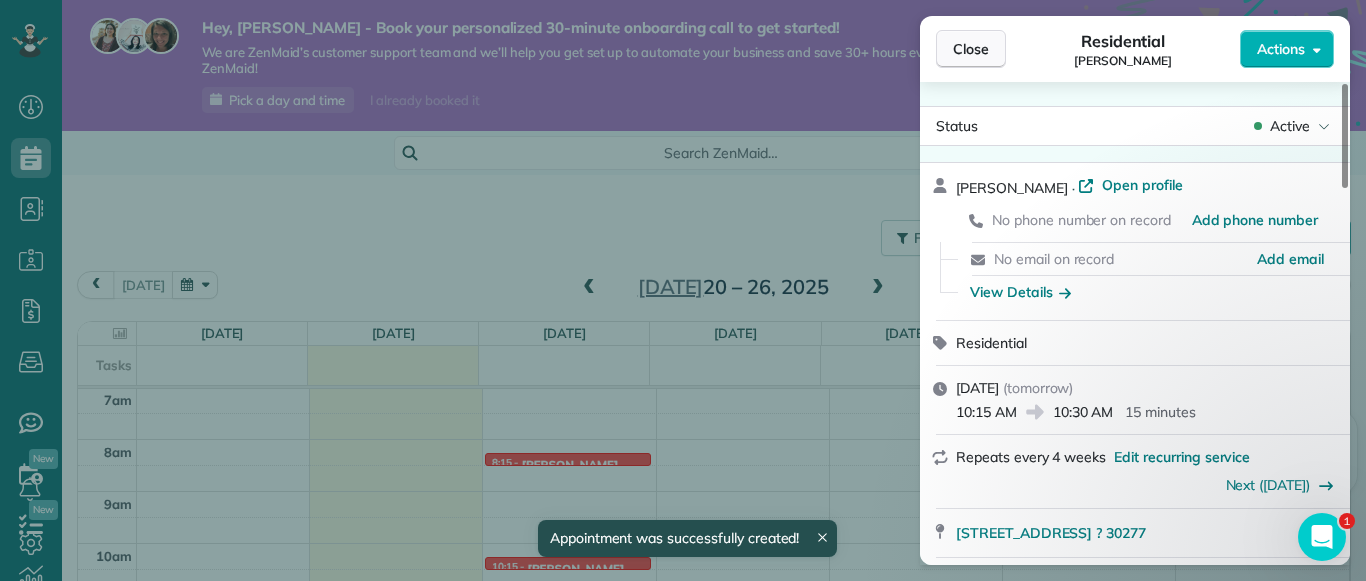 click on "Close" at bounding box center [971, 49] 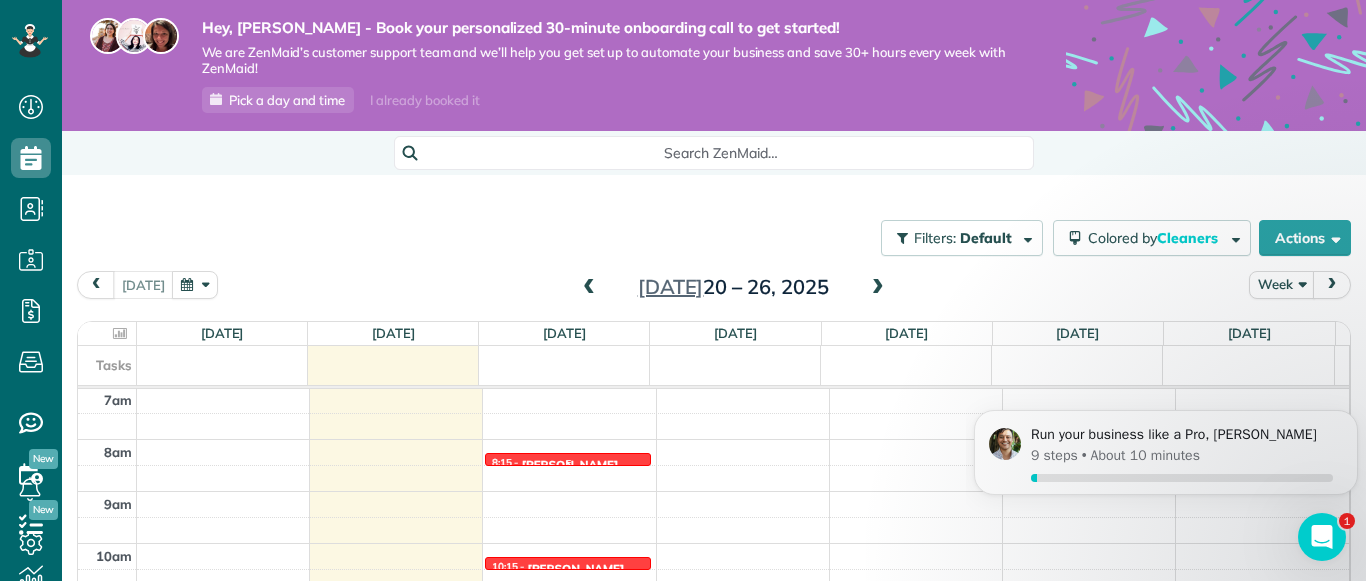 click at bounding box center [568, 461] 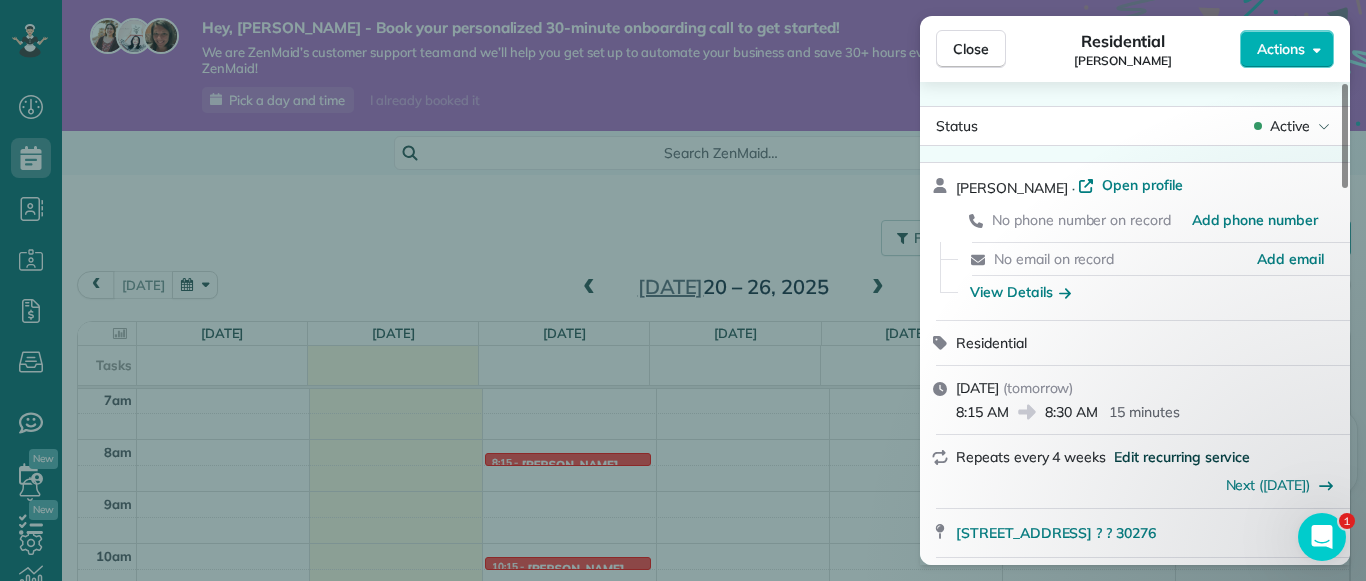 click on "Edit recurring service" at bounding box center (1182, 457) 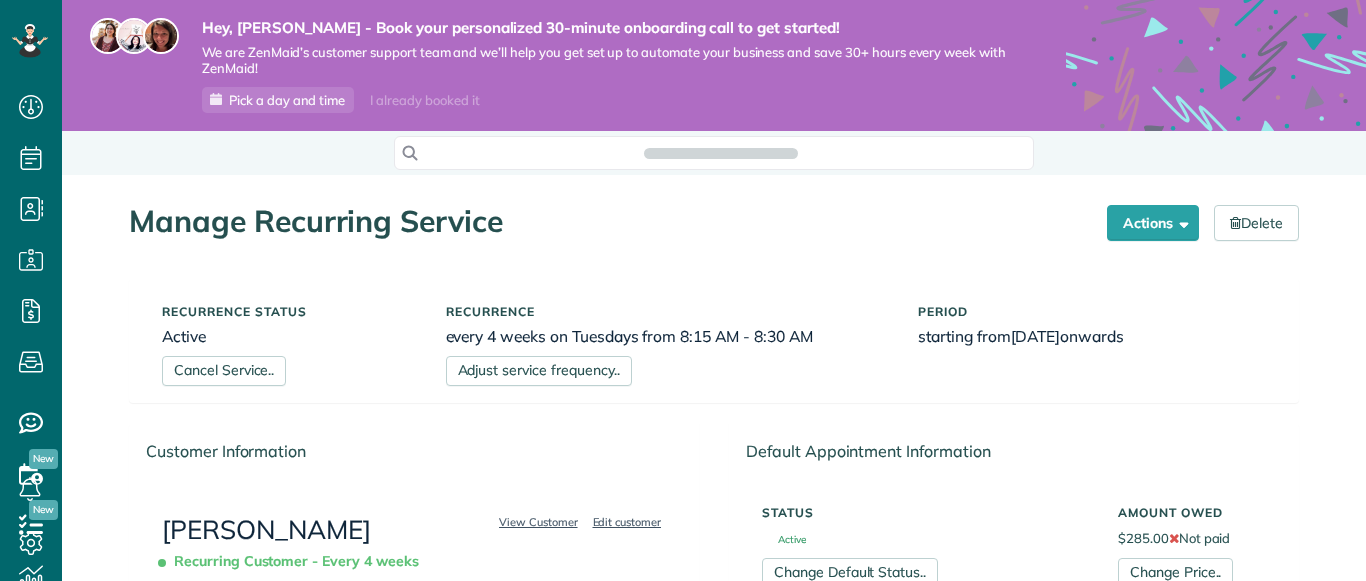 scroll, scrollTop: 0, scrollLeft: 0, axis: both 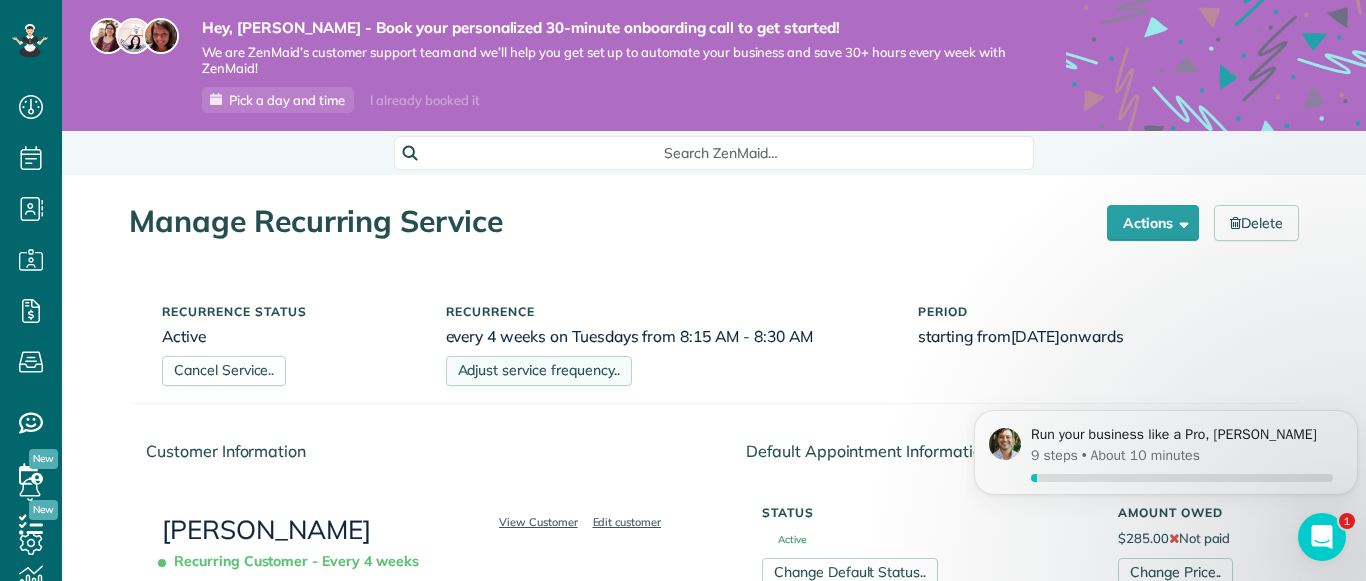 click on "Adjust service frequency.." at bounding box center [539, 371] 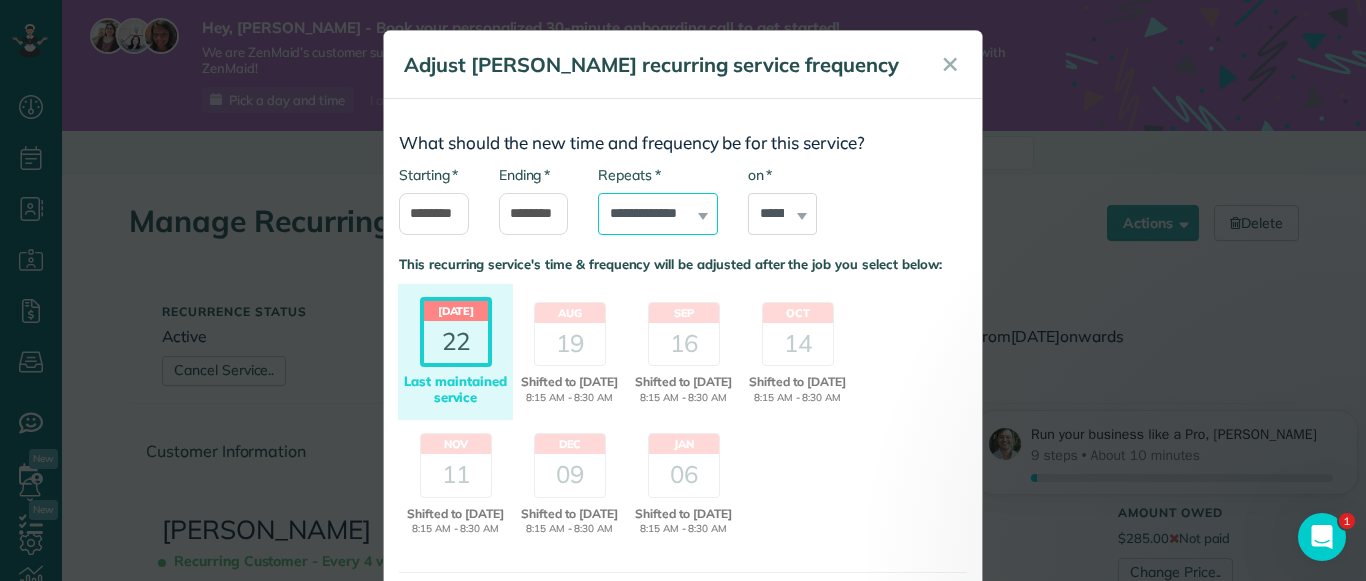 click on "**********" at bounding box center (658, 214) 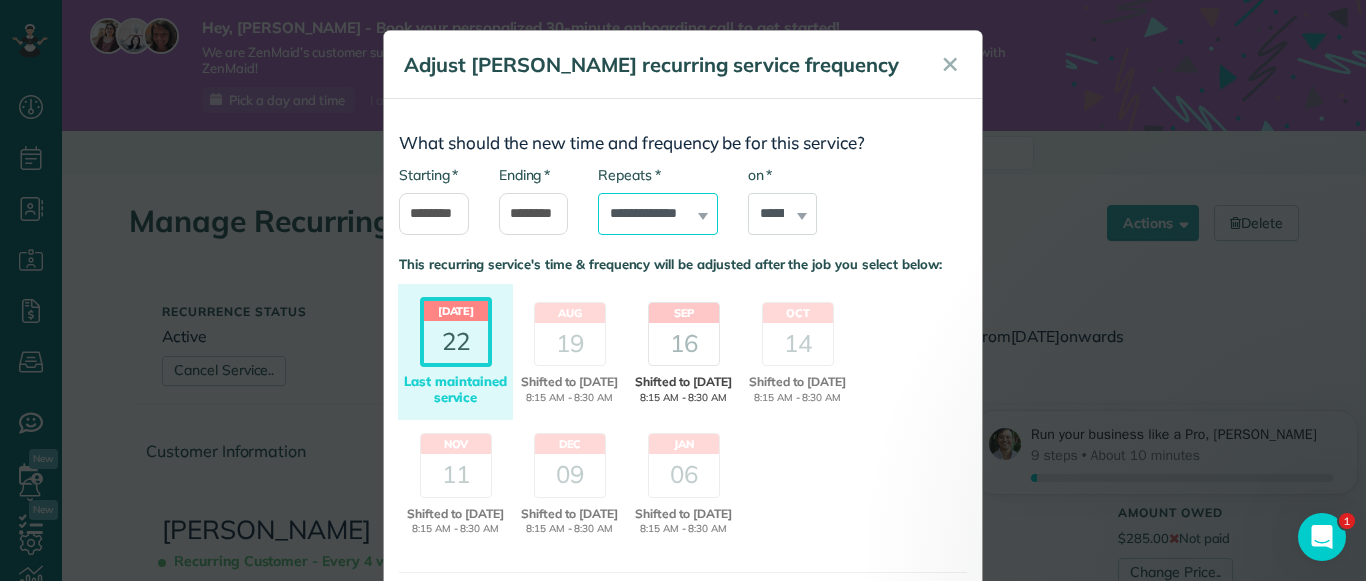 scroll, scrollTop: 128, scrollLeft: 0, axis: vertical 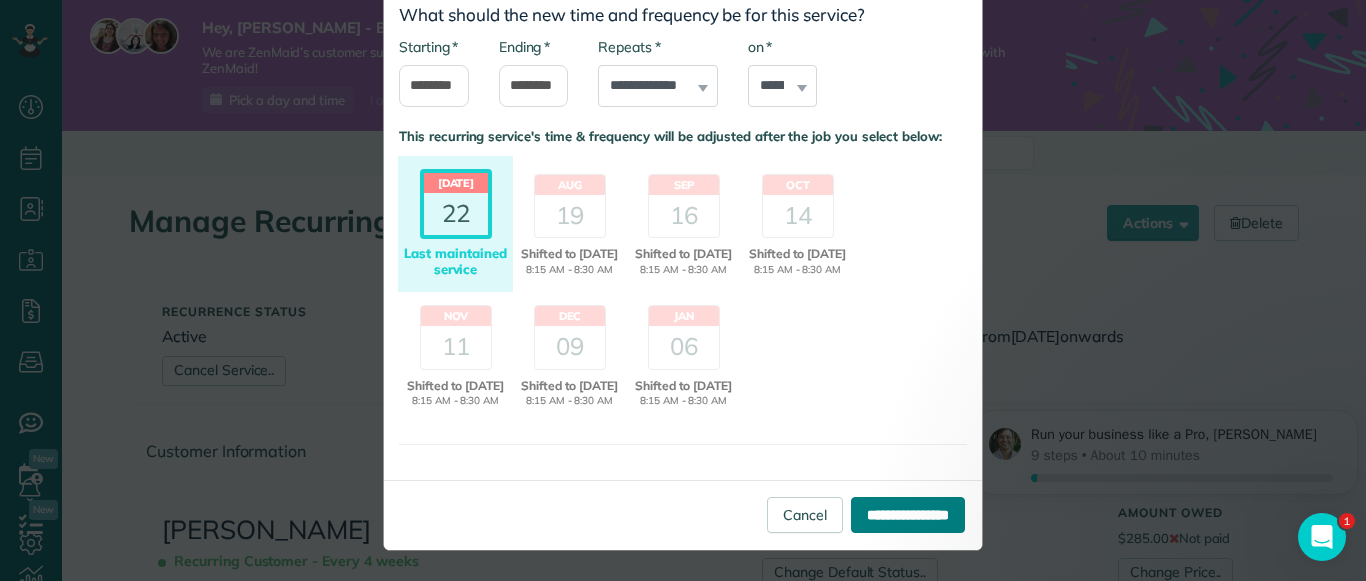 click on "**********" at bounding box center [908, 515] 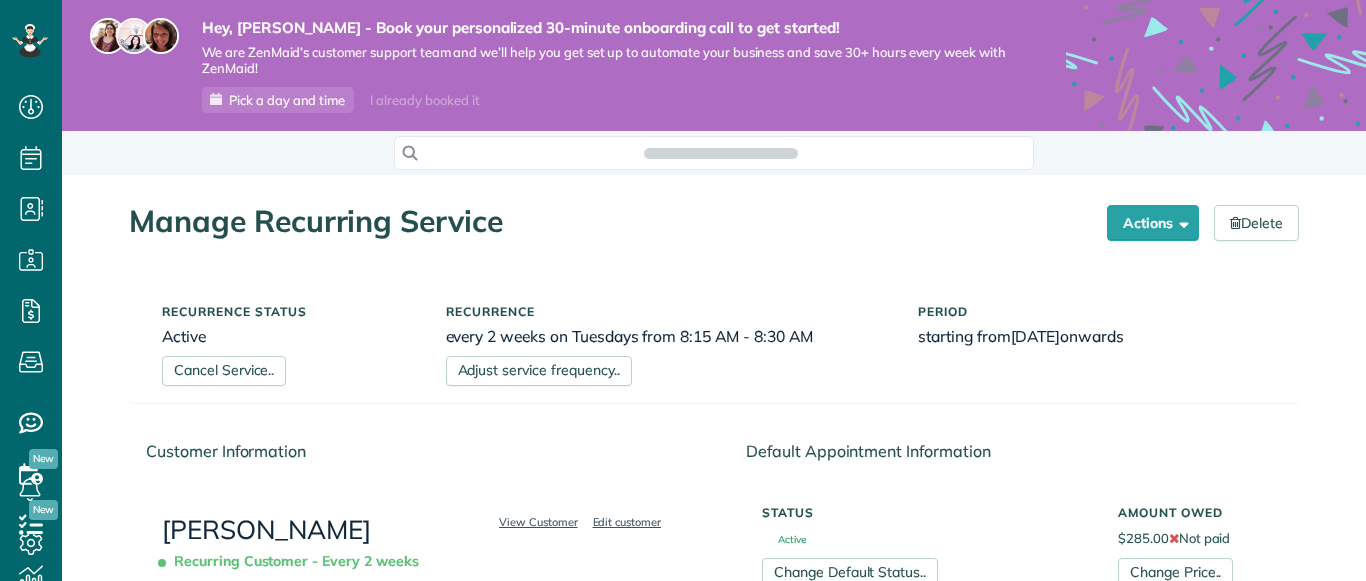 scroll, scrollTop: 0, scrollLeft: 0, axis: both 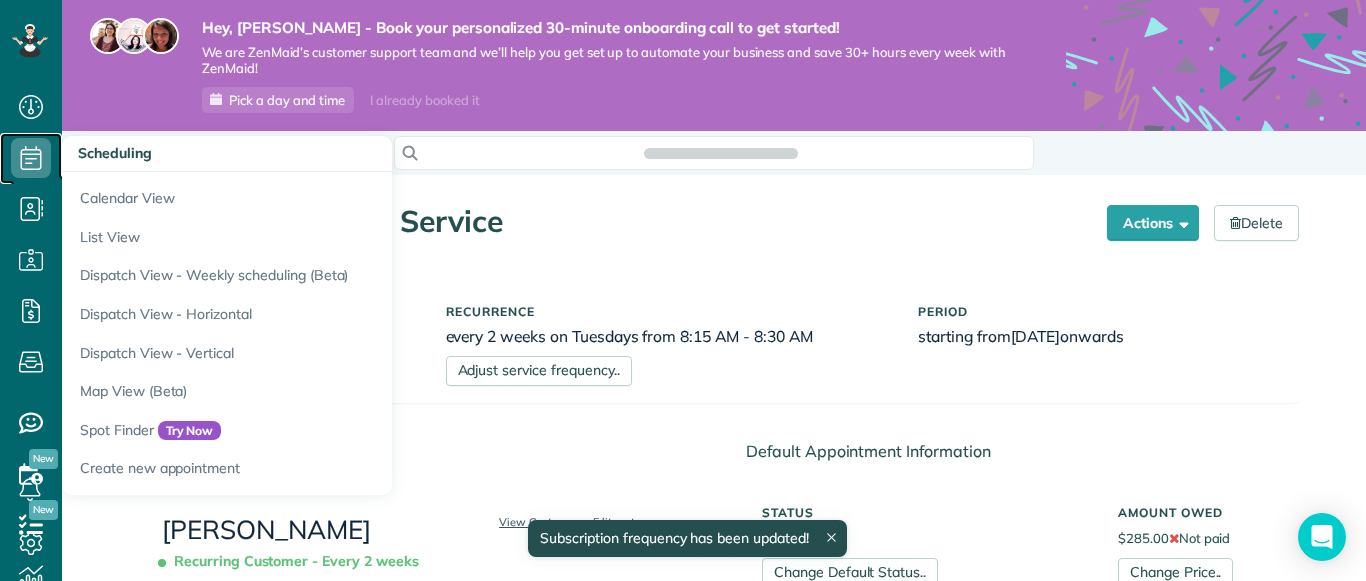 click 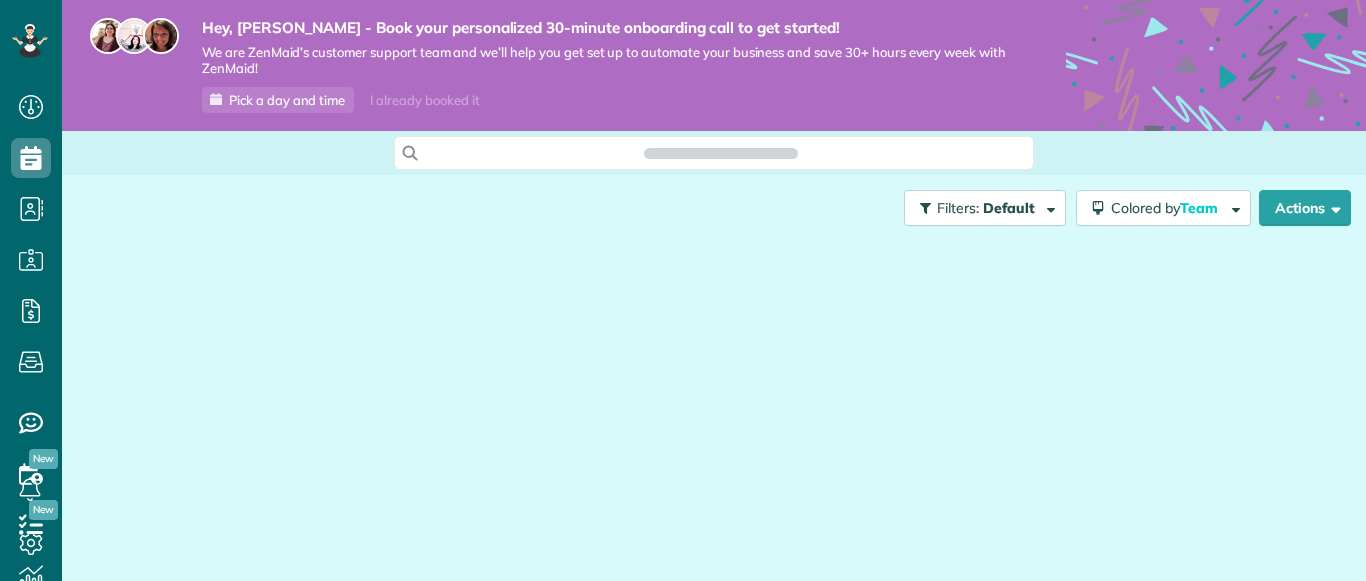 scroll, scrollTop: 0, scrollLeft: 0, axis: both 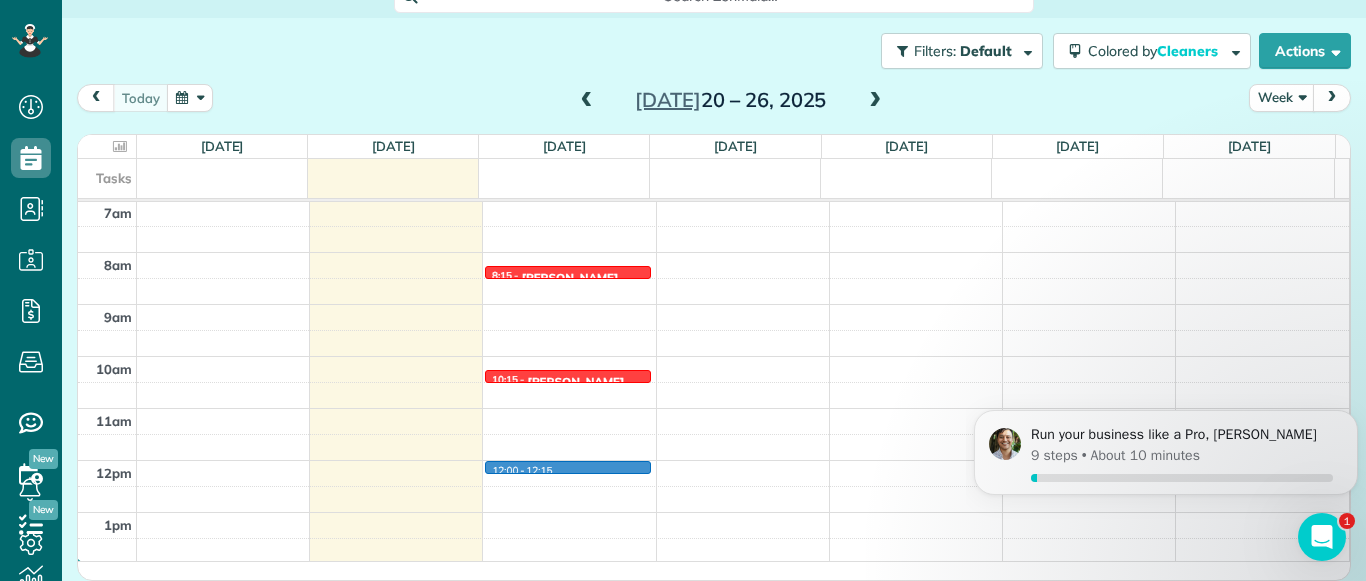 click on "12am 1am 2am 3am 4am 5am 6am 7am 8am 9am 10am 11am 12pm 1pm 2pm 3pm 4pm 5pm 6pm 7pm 8pm 9pm 10pm 11pm 12:00 - 12:15 8:15 - 8:30 Kellie Moreman 125 Southmill Lane ?, ? 30276 10:15 - 10:30 Jon 21 Water Oak Drive Sharpsburg, ? 30277 HB HS 2:00 - 4:00 Haley Sweat (770) 301-6897 200 Pyne Road LaGrange, GA 30240" at bounding box center [713, 460] 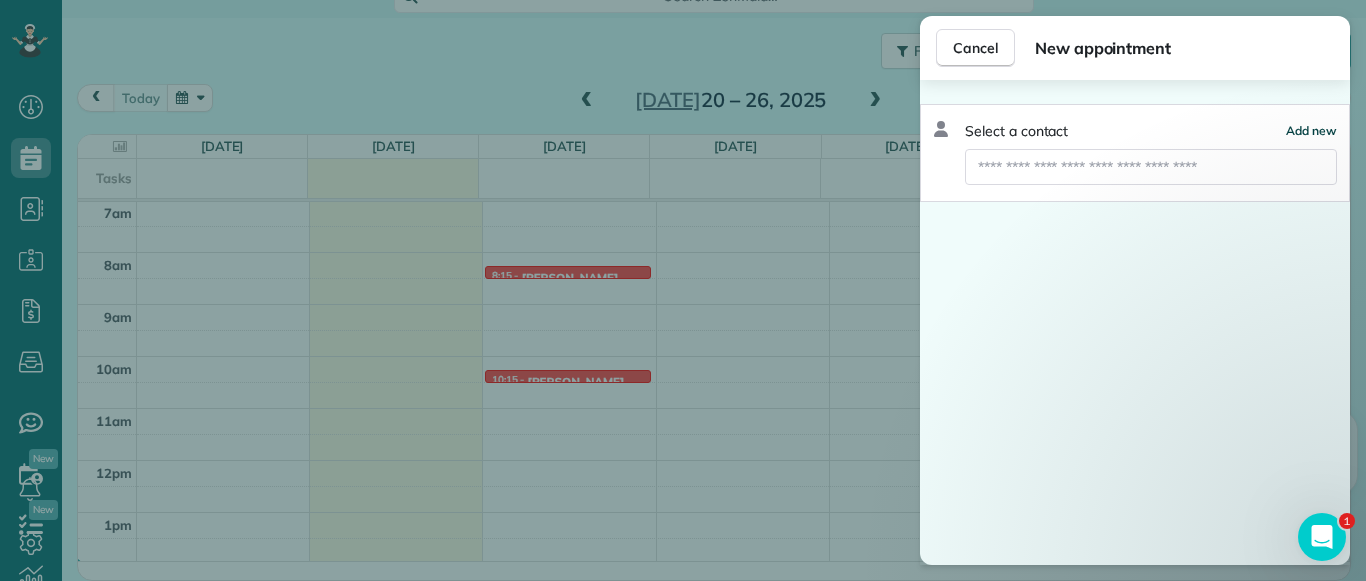 click on "Add new" at bounding box center [1311, 130] 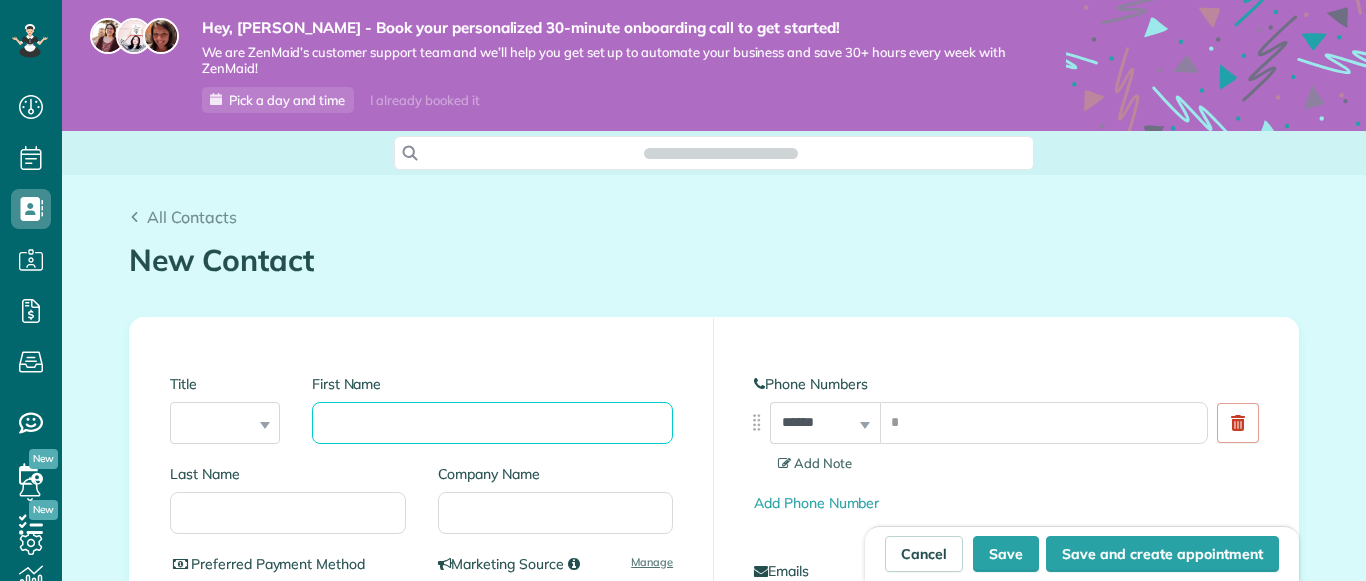 click on "First Name" at bounding box center [492, 423] 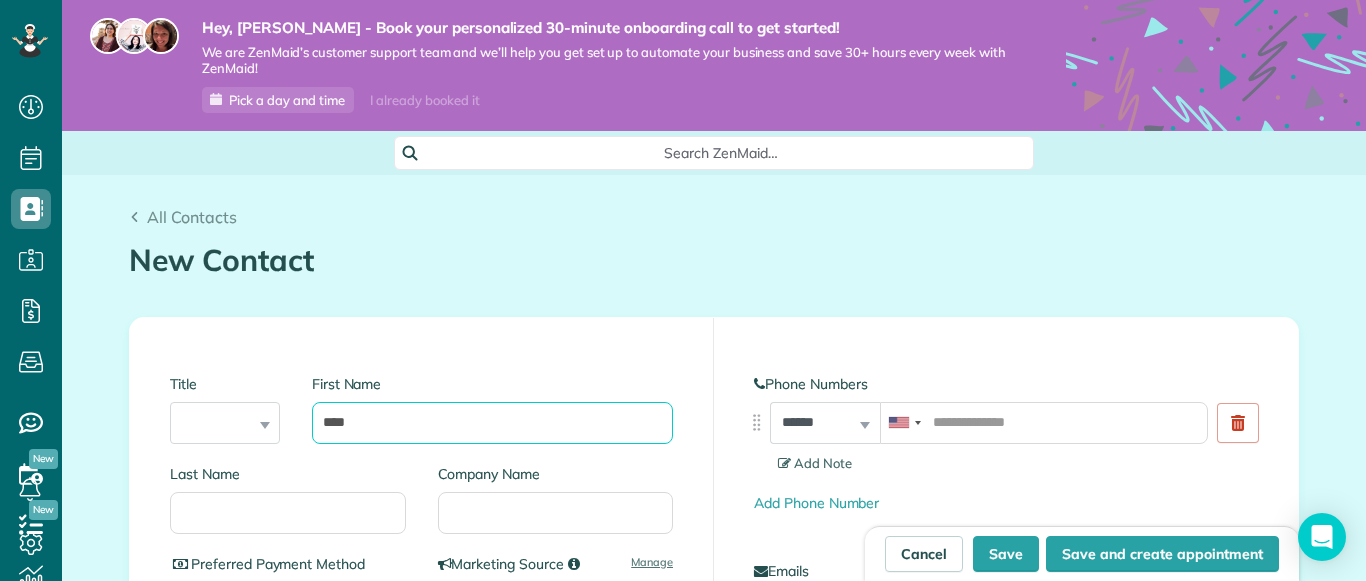 scroll, scrollTop: 581, scrollLeft: 62, axis: both 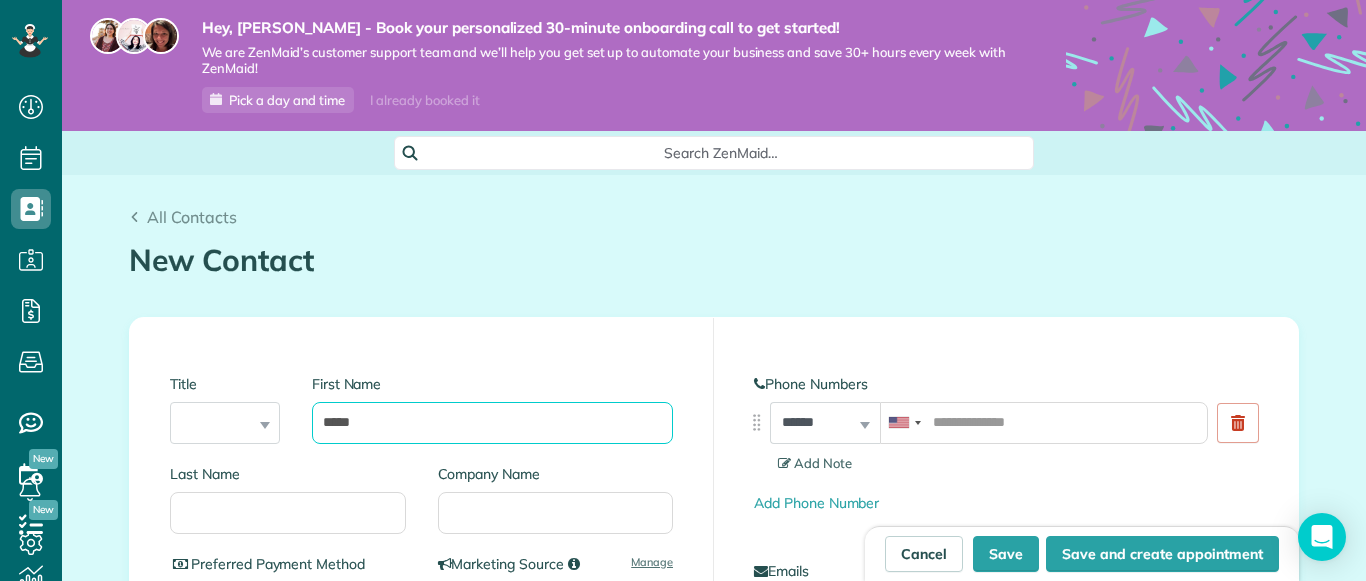 type on "*****" 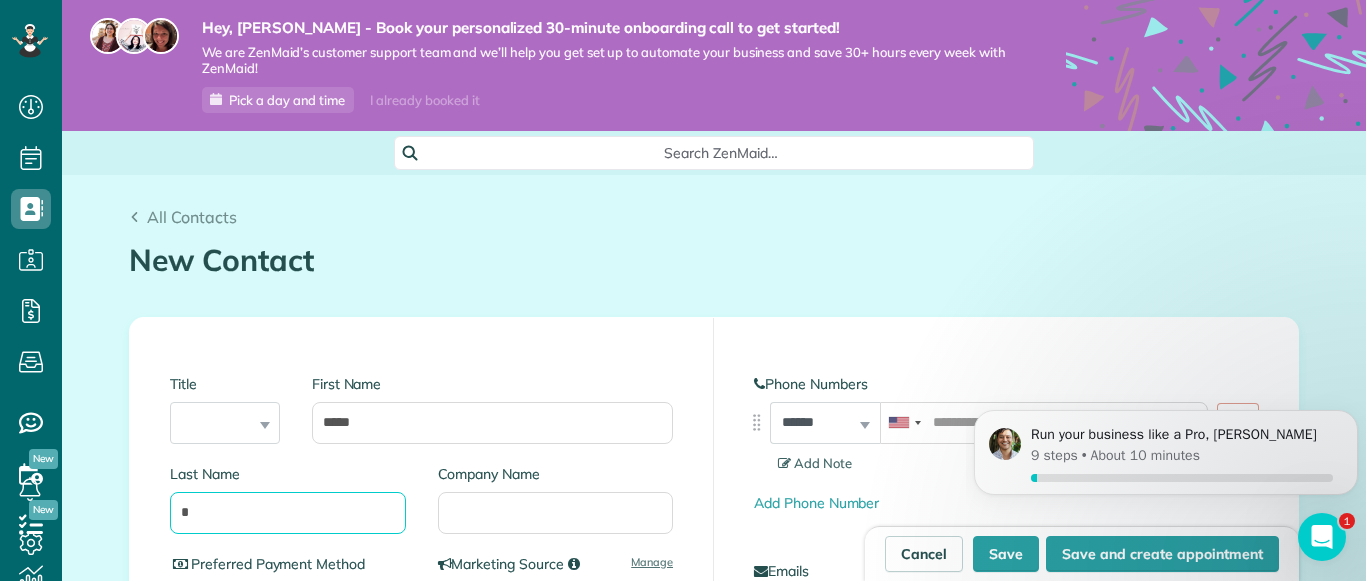 scroll, scrollTop: 0, scrollLeft: 0, axis: both 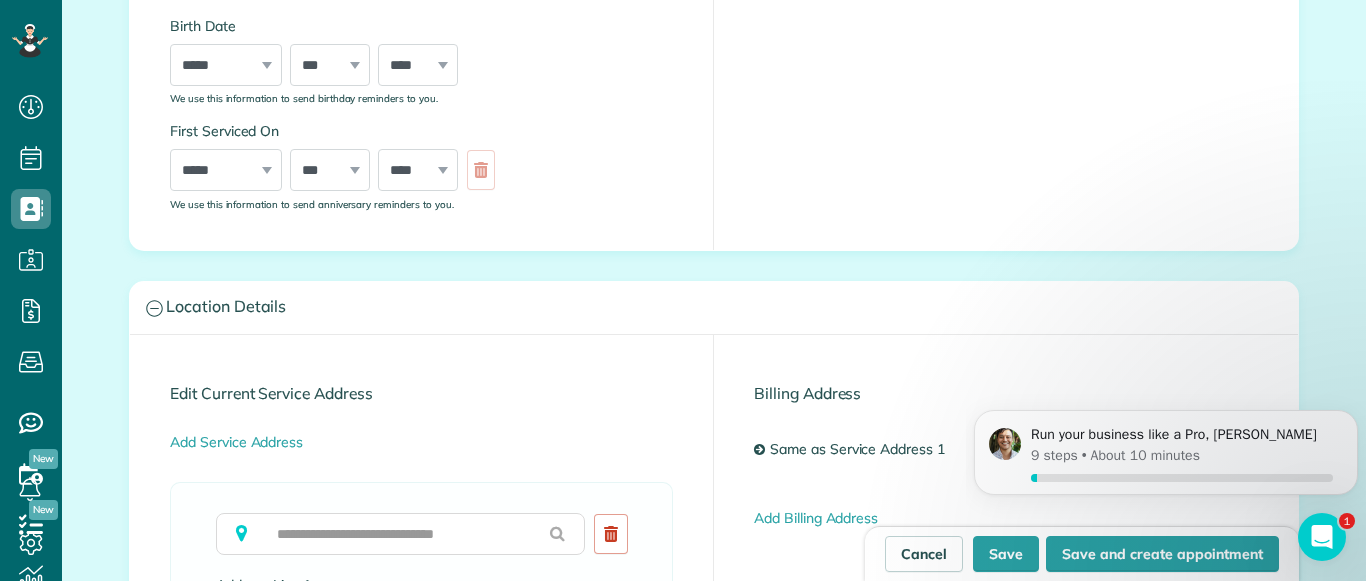 type on "*****" 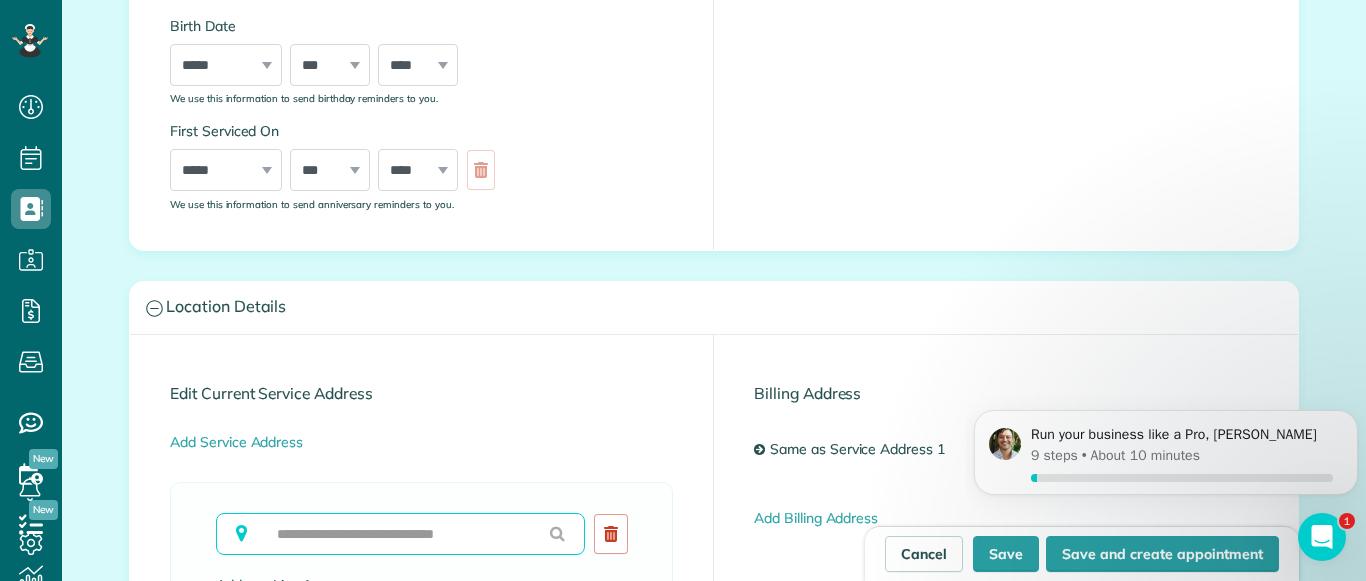 click at bounding box center [400, 534] 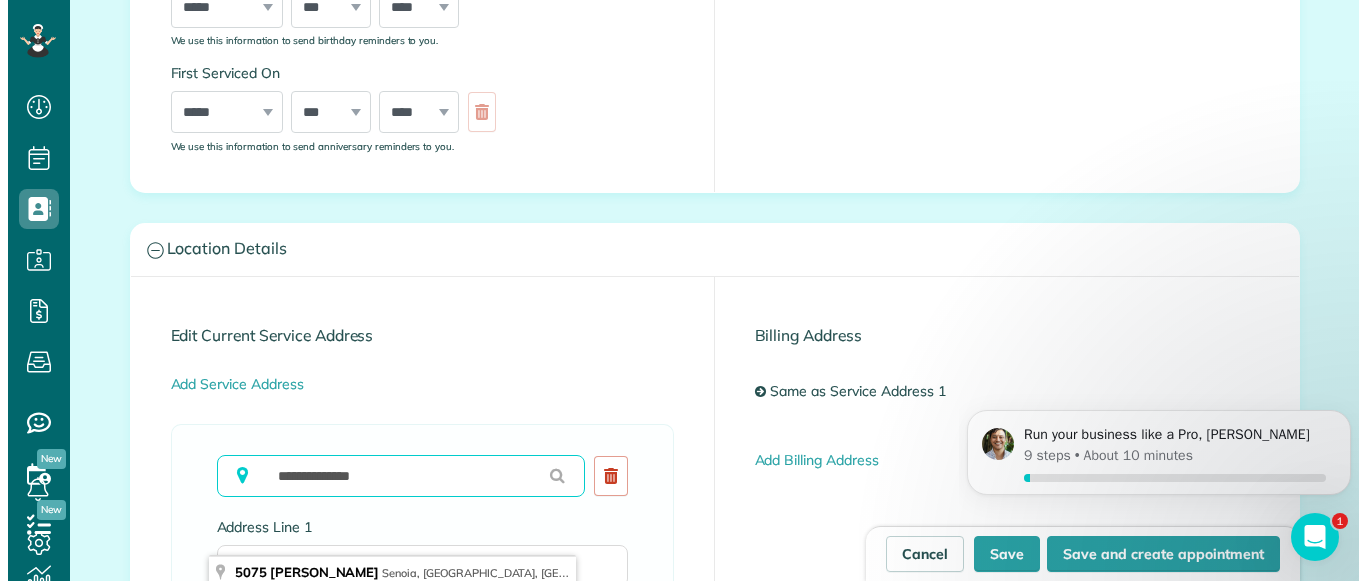 scroll, scrollTop: 817, scrollLeft: 0, axis: vertical 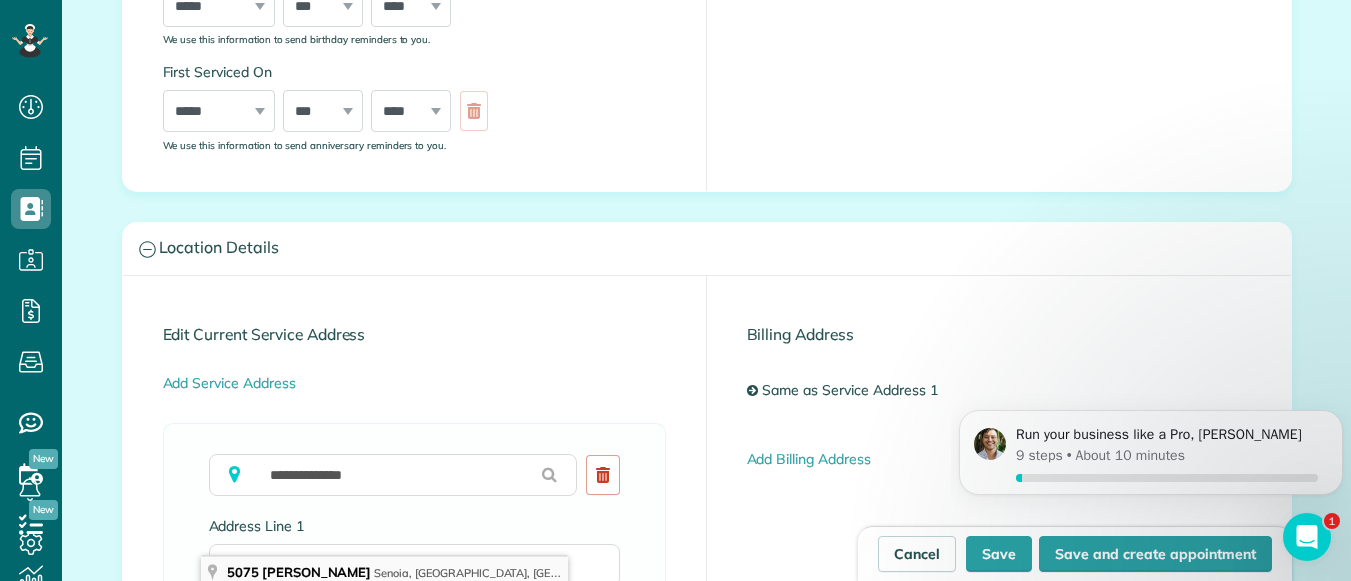 type on "**********" 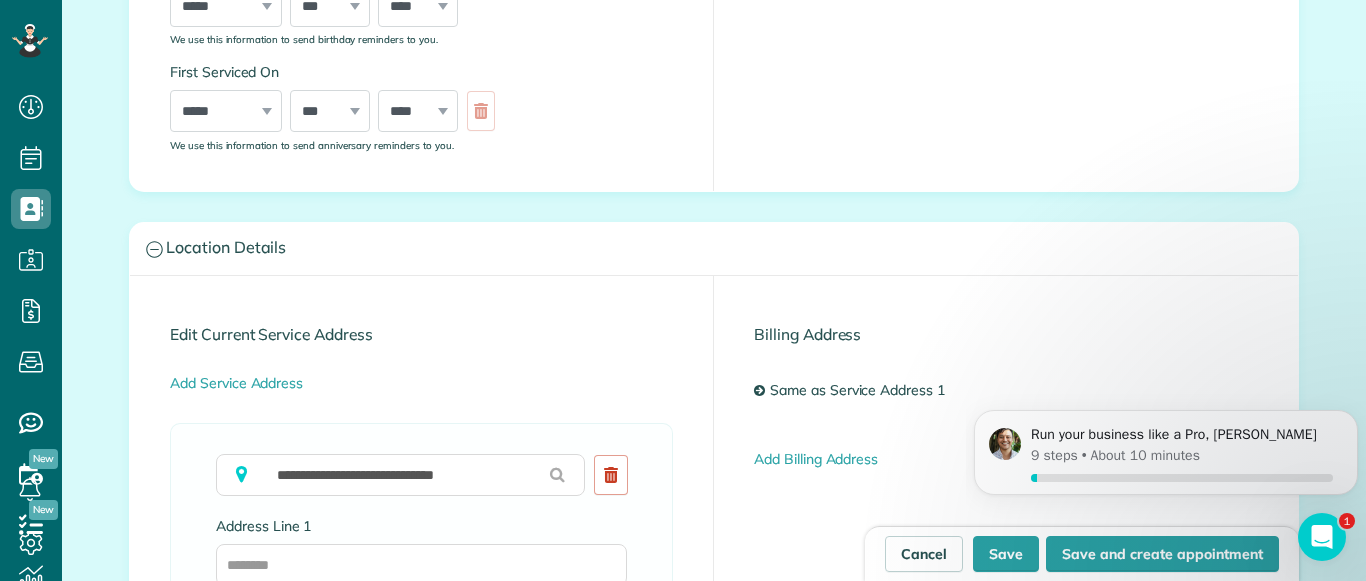 type on "**********" 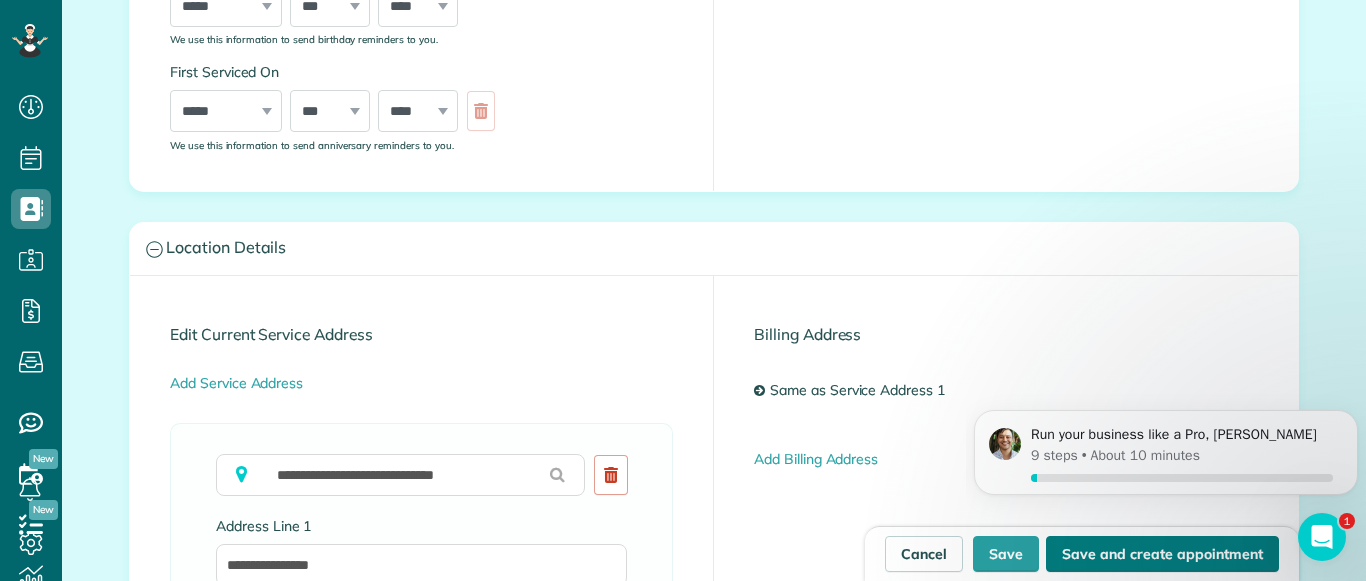 click on "Save and create appointment" at bounding box center [1162, 554] 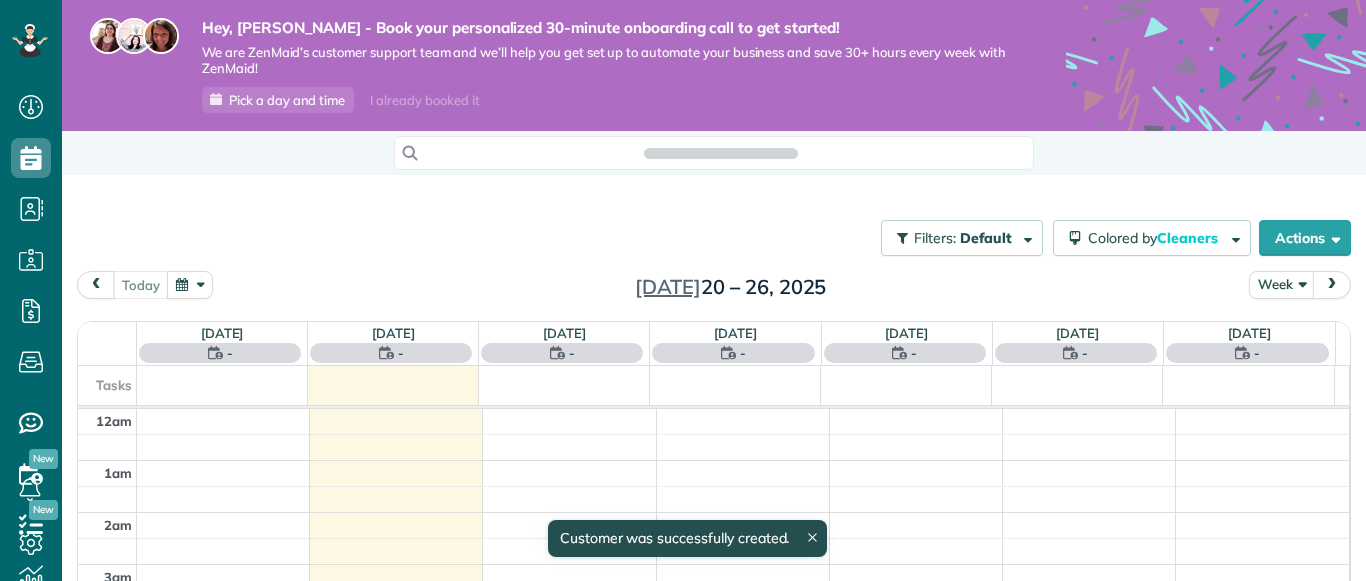 scroll, scrollTop: 0, scrollLeft: 0, axis: both 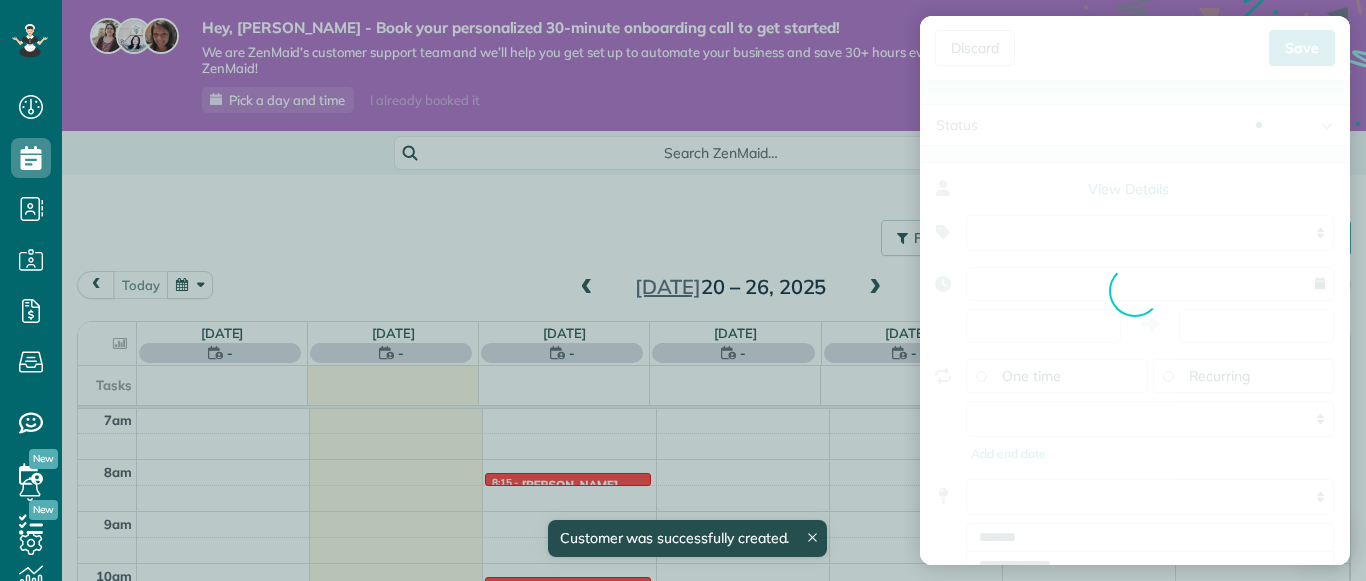 type on "**********" 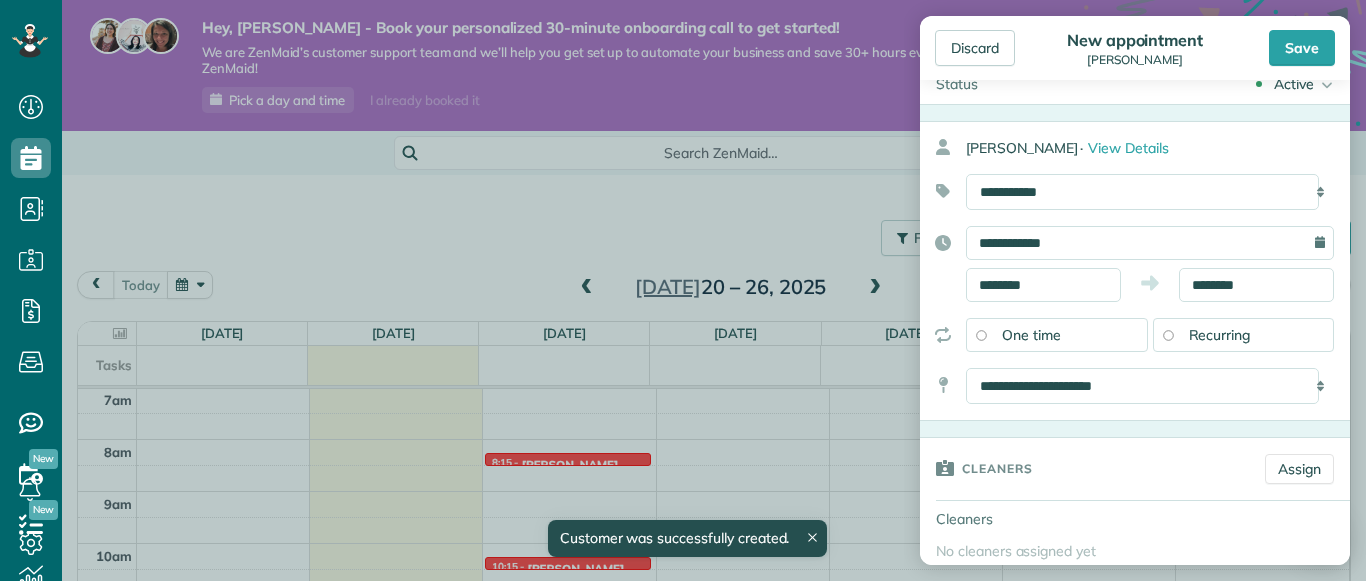 scroll, scrollTop: 48, scrollLeft: 0, axis: vertical 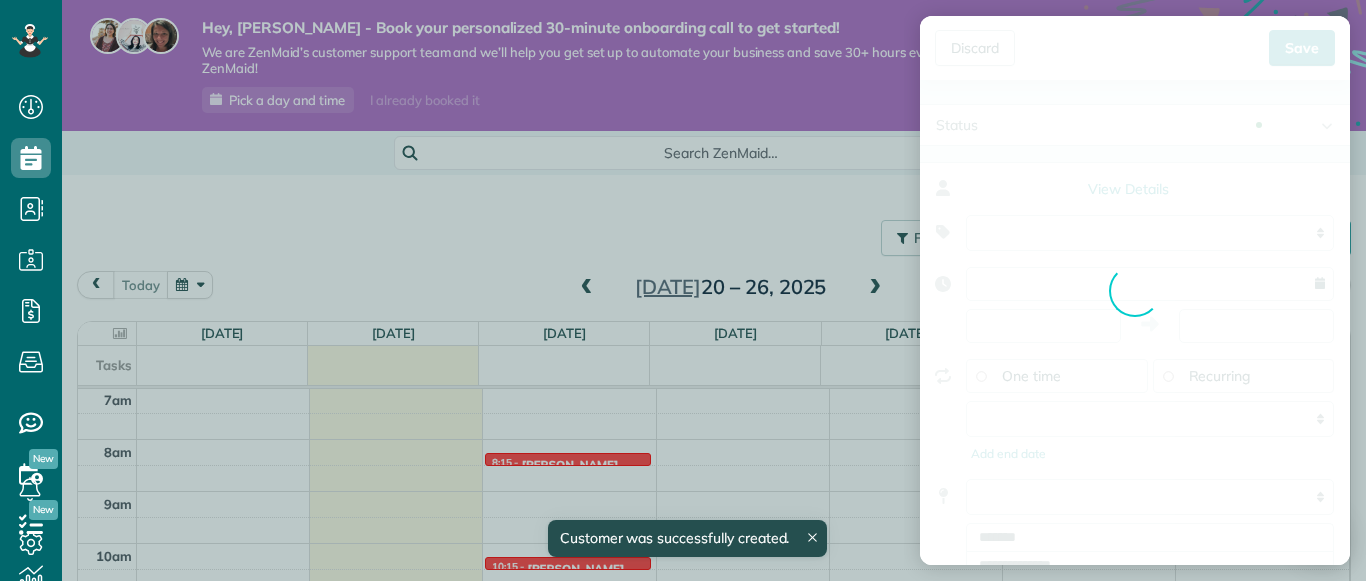 type on "**********" 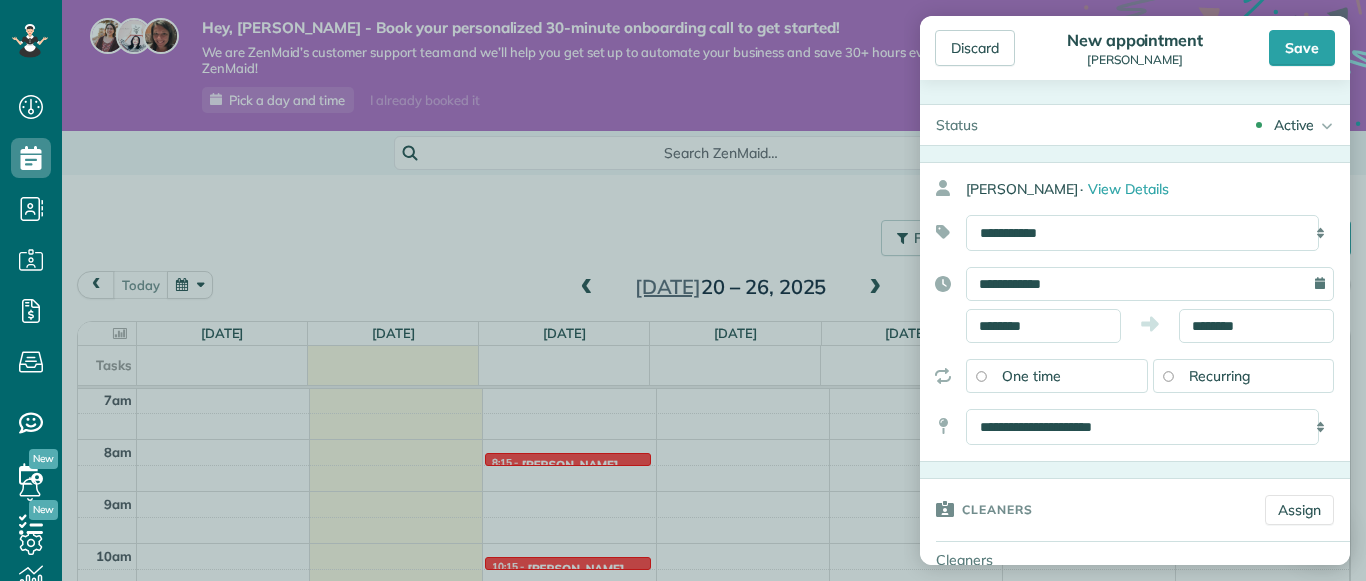 click on "Recurring" at bounding box center (1220, 376) 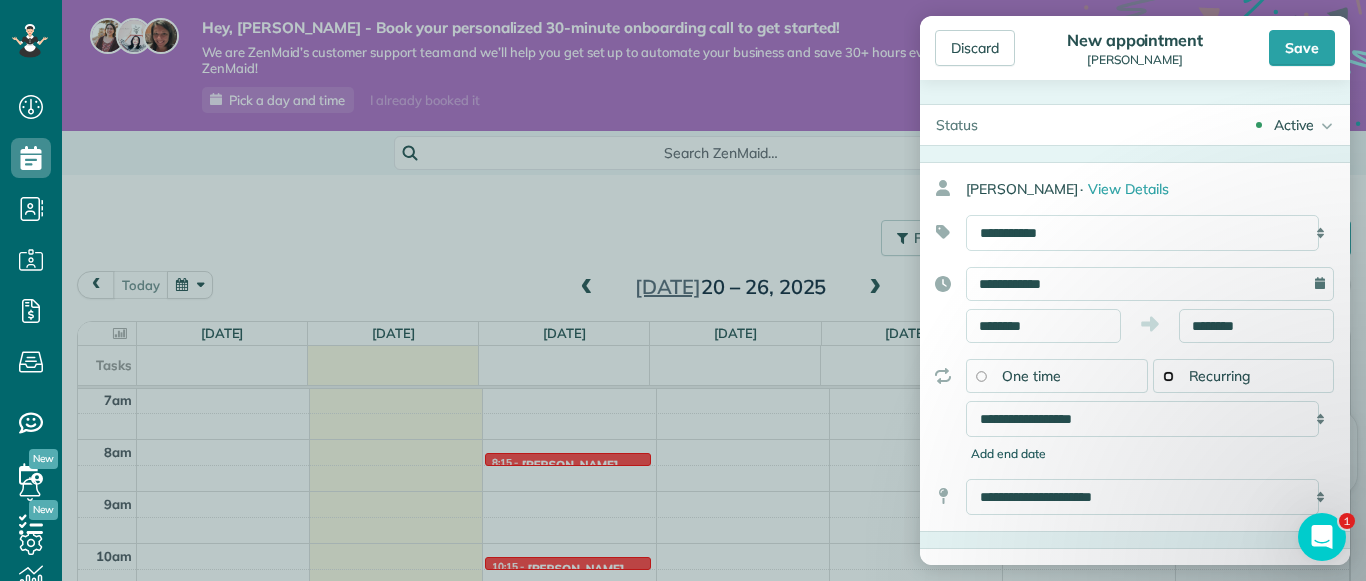 scroll, scrollTop: 0, scrollLeft: 0, axis: both 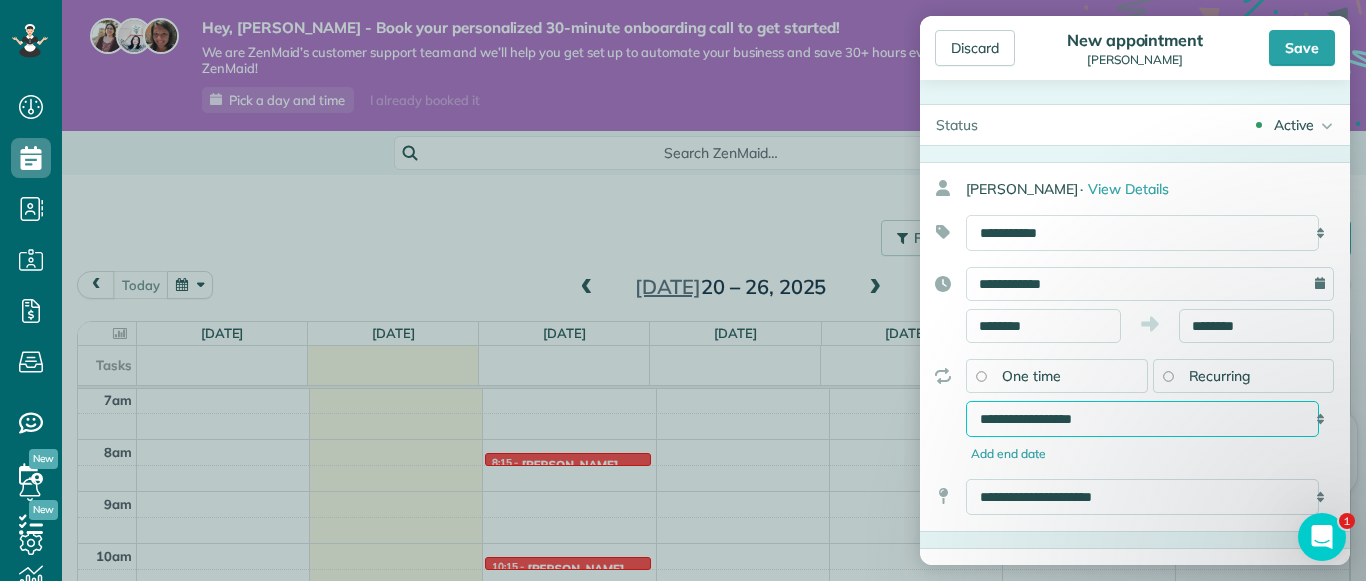 click on "**********" at bounding box center [1142, 419] 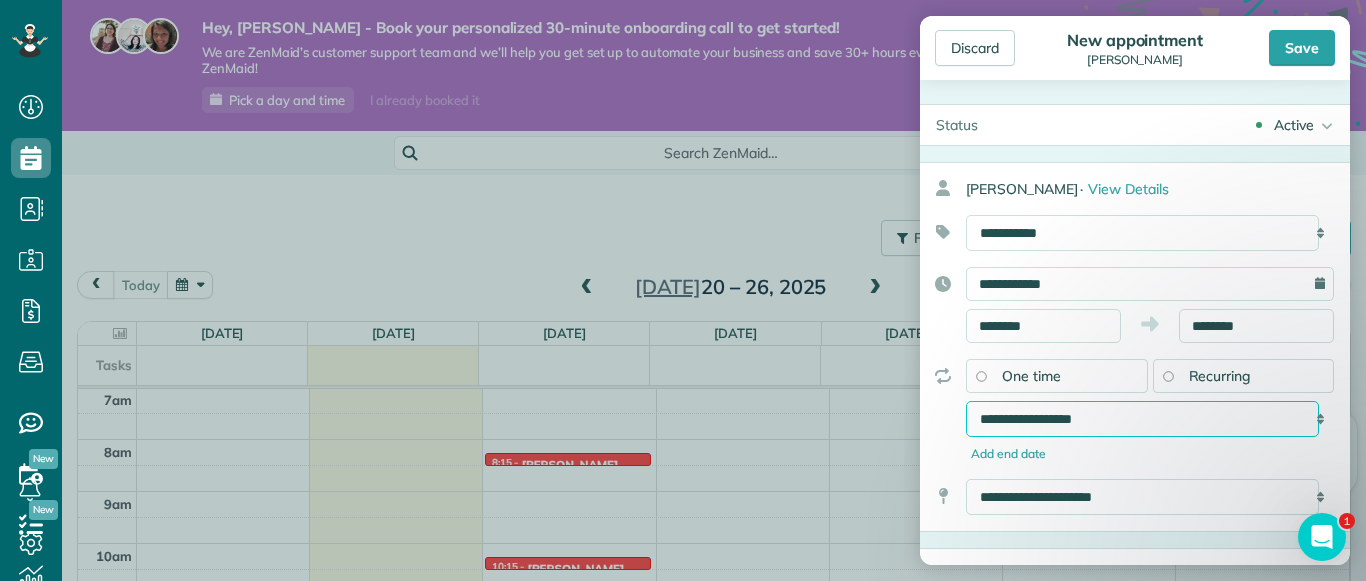 select on "**********" 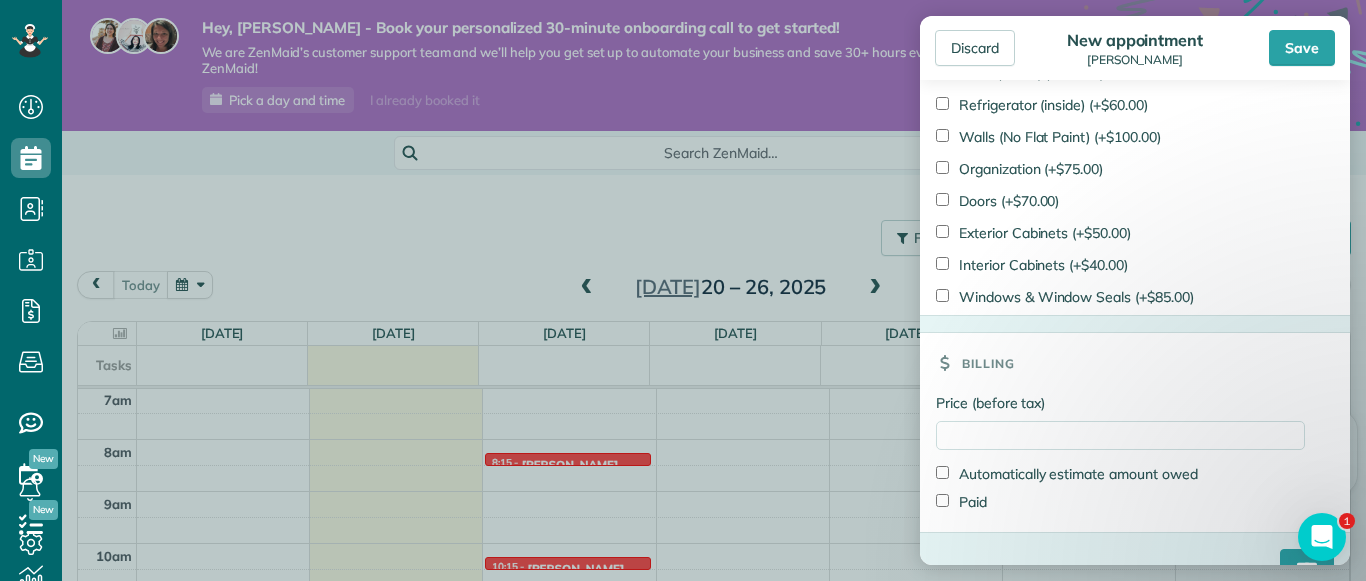 scroll, scrollTop: 1515, scrollLeft: 0, axis: vertical 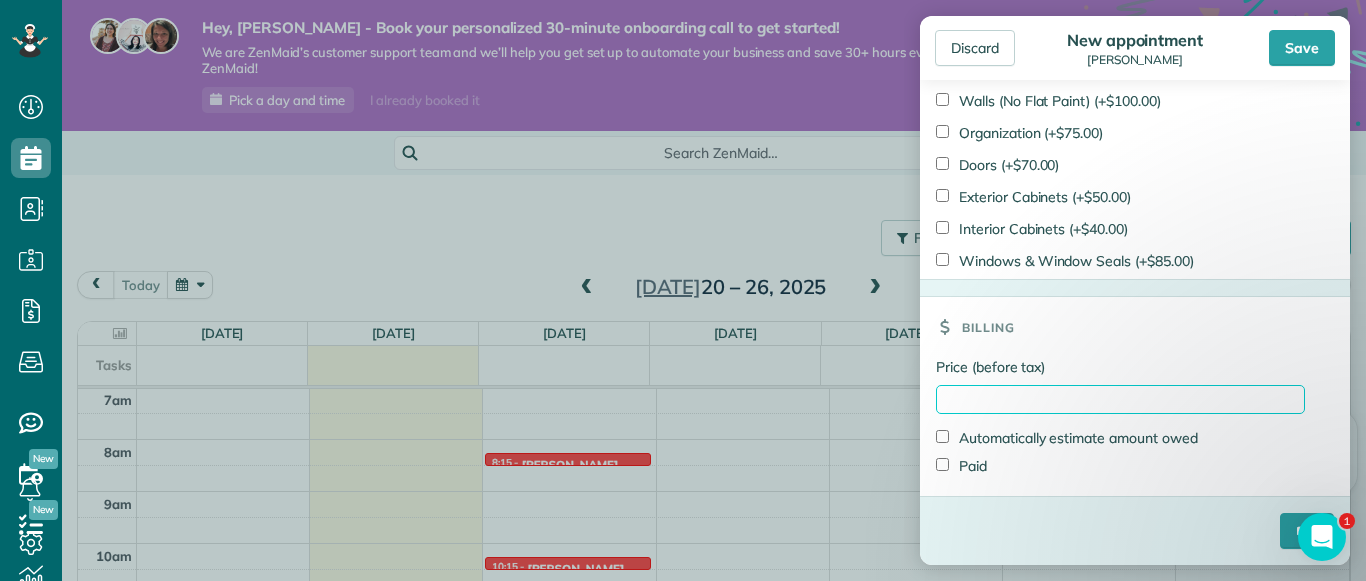 click on "Price (before tax)" at bounding box center [1120, 399] 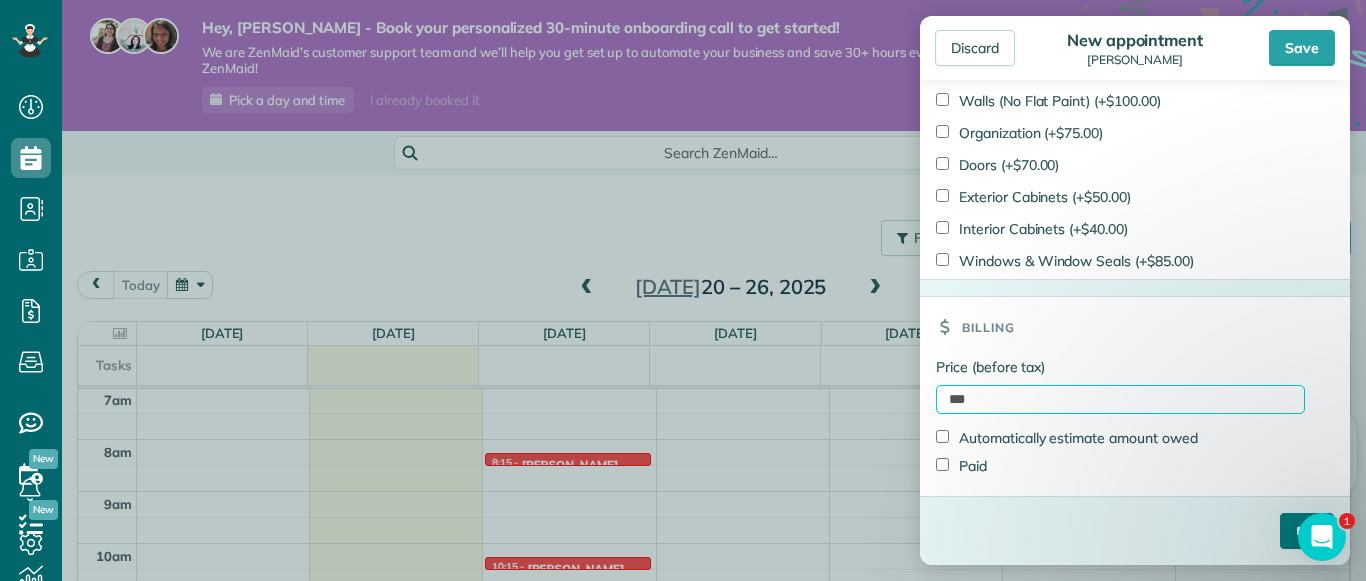 type on "***" 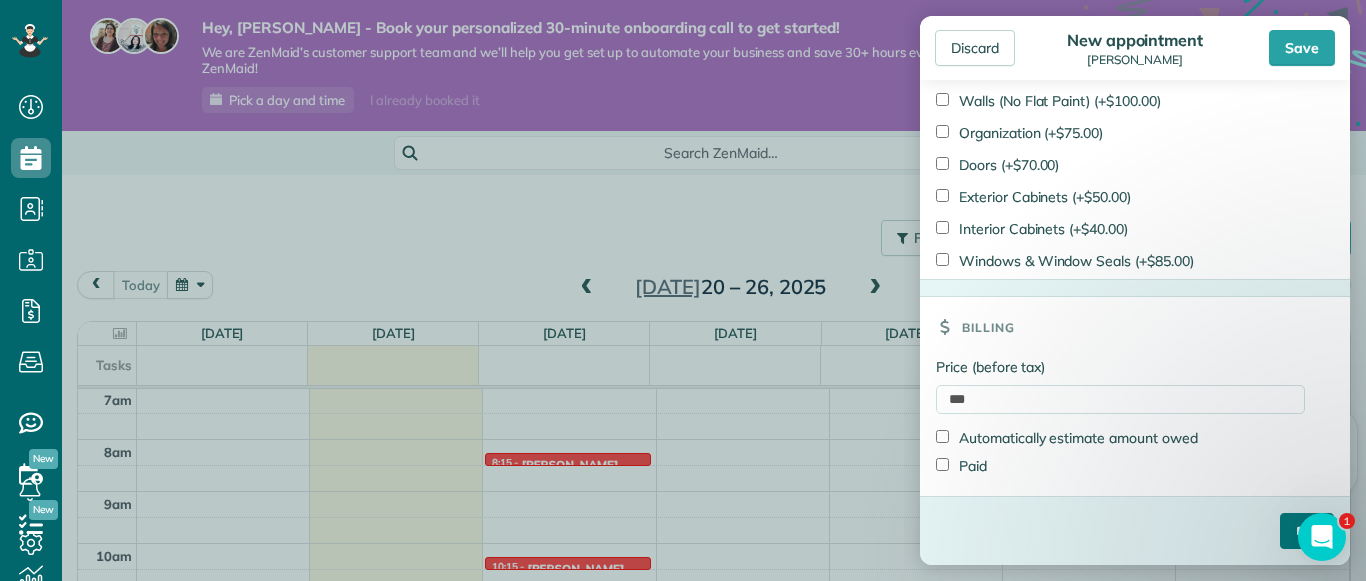click on "****" at bounding box center (1307, 531) 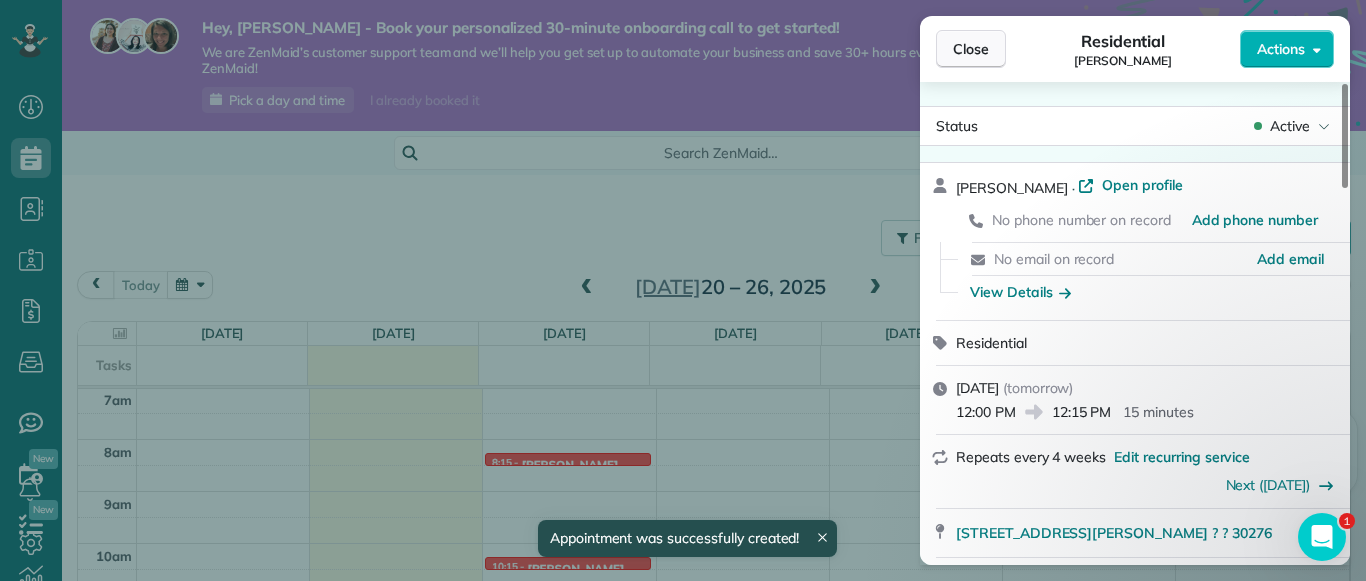 click on "Close" at bounding box center (971, 49) 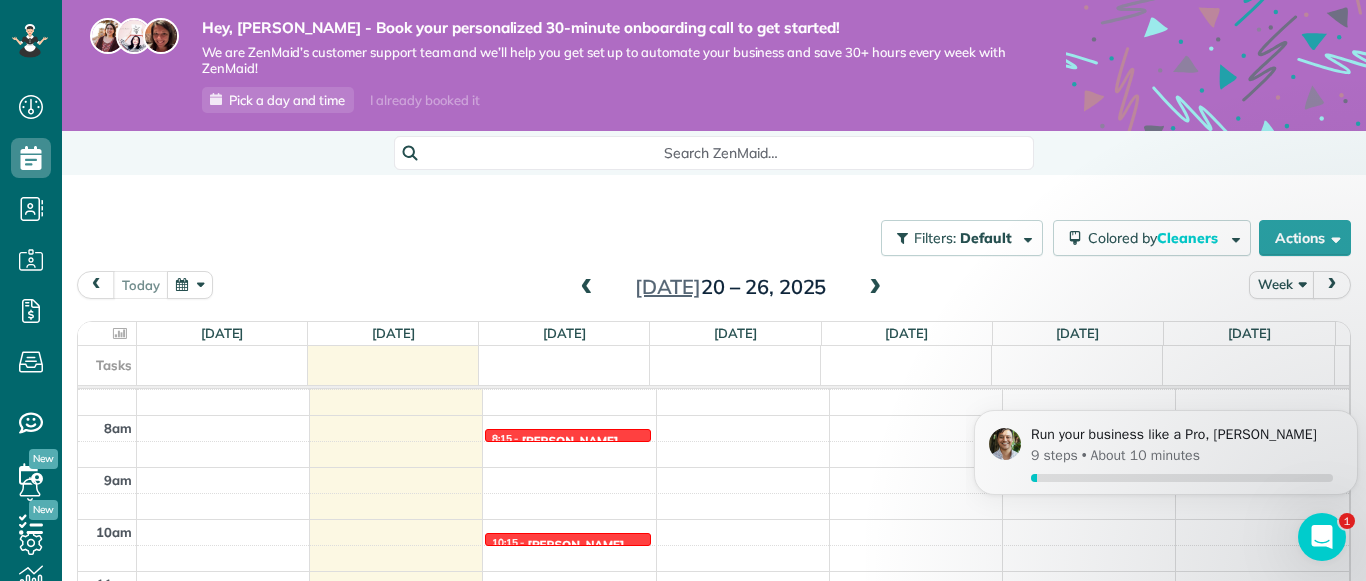 scroll, scrollTop: 388, scrollLeft: 0, axis: vertical 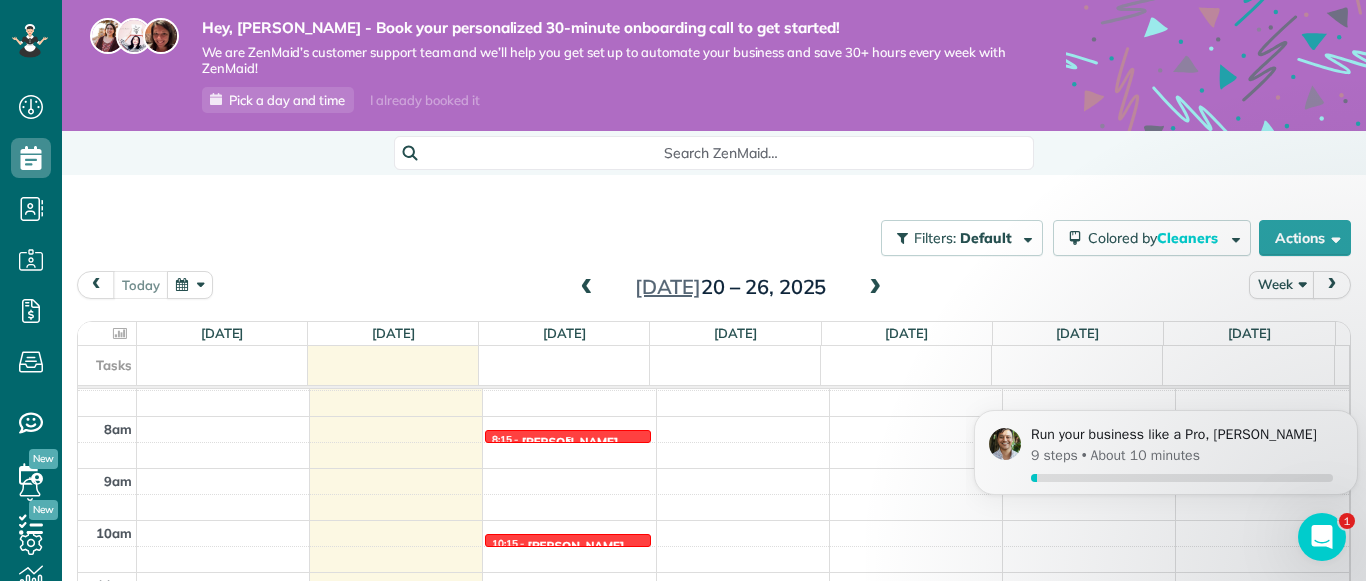 click at bounding box center (568, 438) 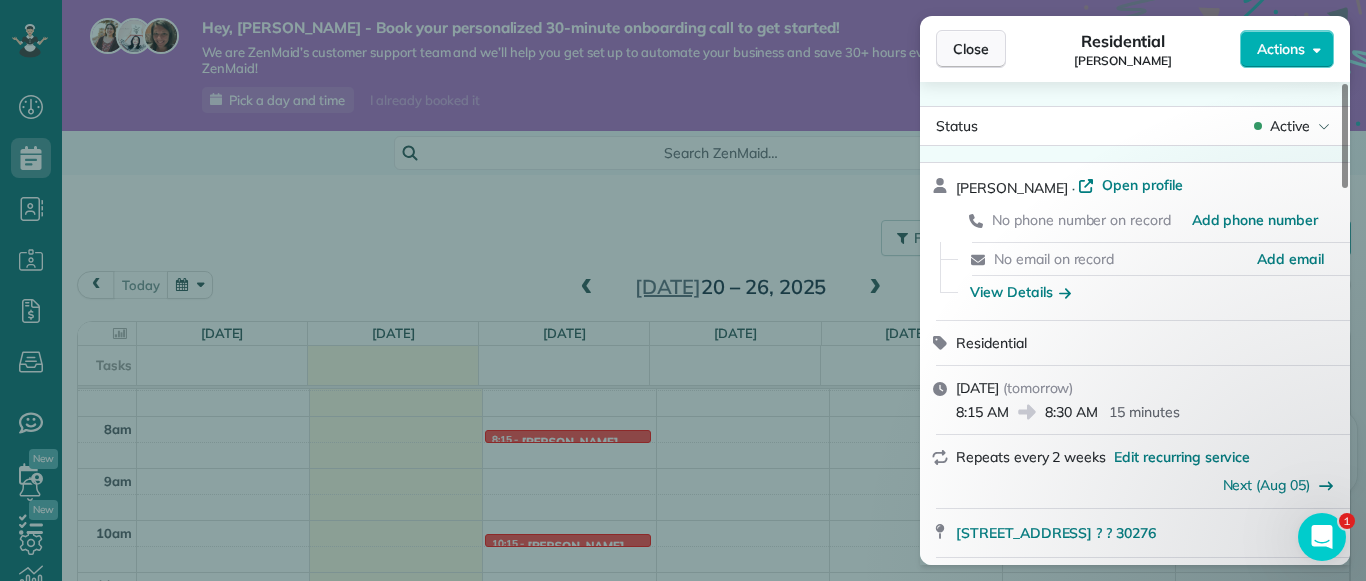 click on "Close" at bounding box center (971, 49) 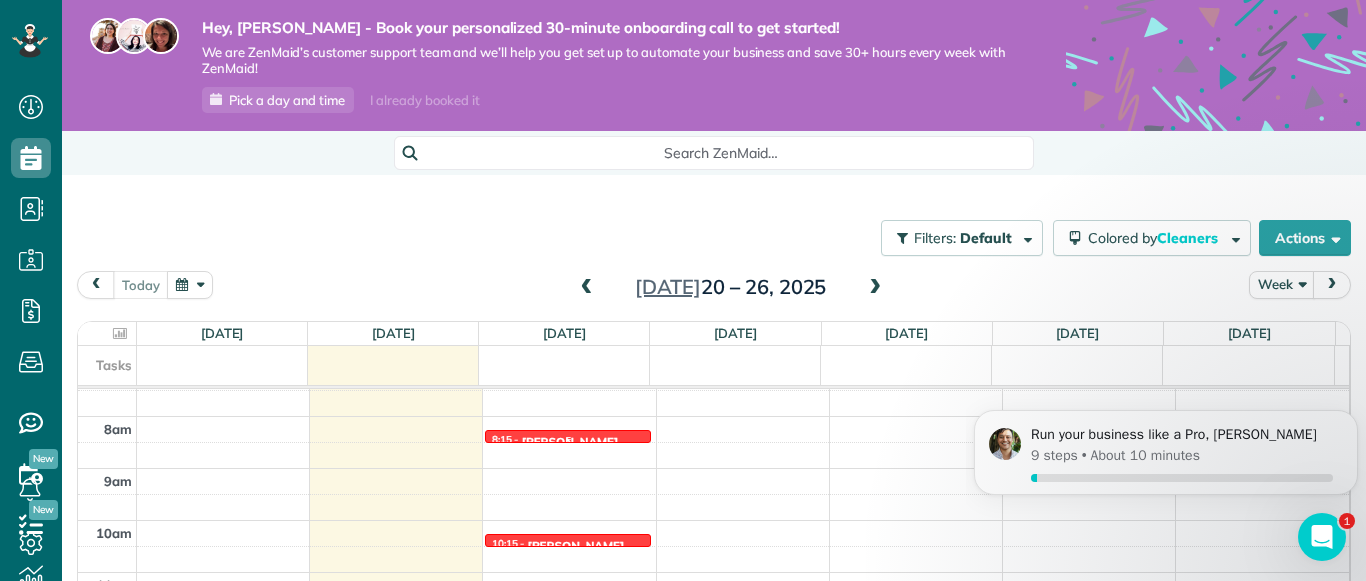 click at bounding box center [568, 438] 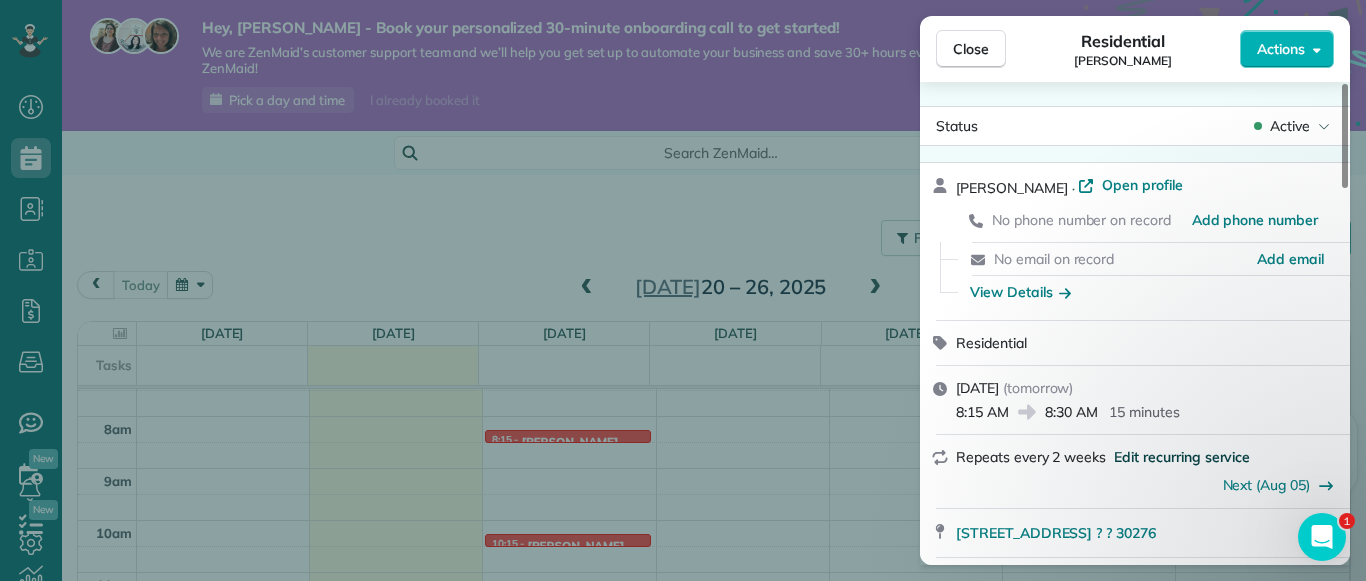 click on "Edit recurring service" at bounding box center (1182, 457) 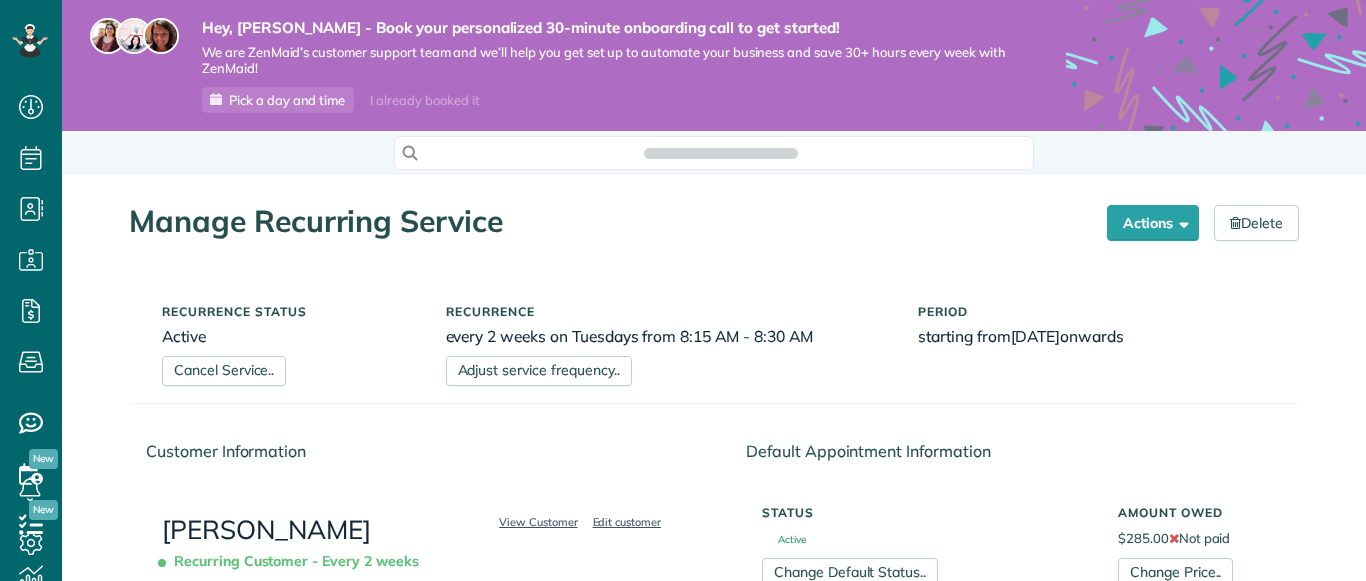 scroll, scrollTop: 0, scrollLeft: 0, axis: both 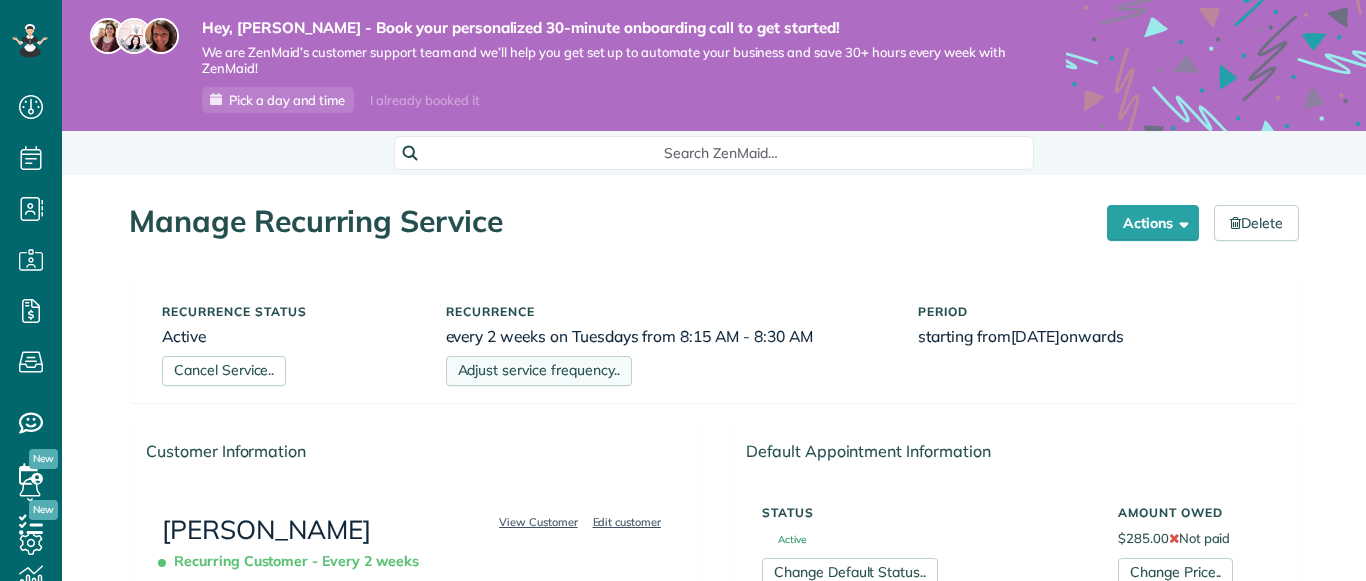 click on "Adjust service frequency.." at bounding box center [539, 371] 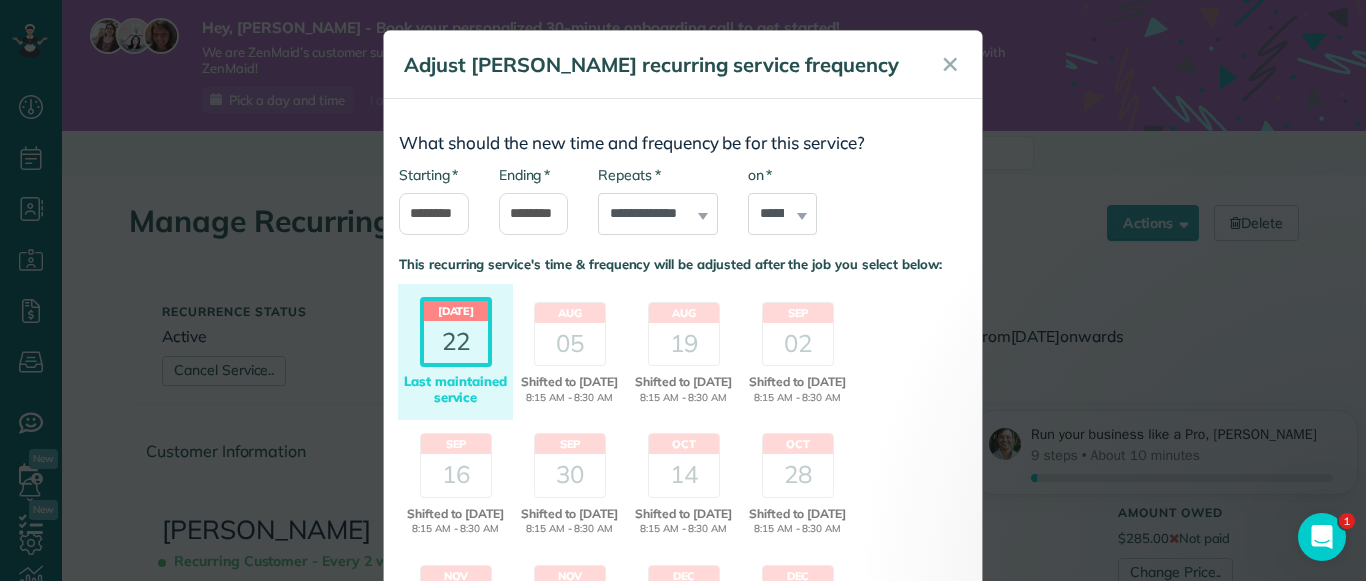 scroll, scrollTop: 0, scrollLeft: 0, axis: both 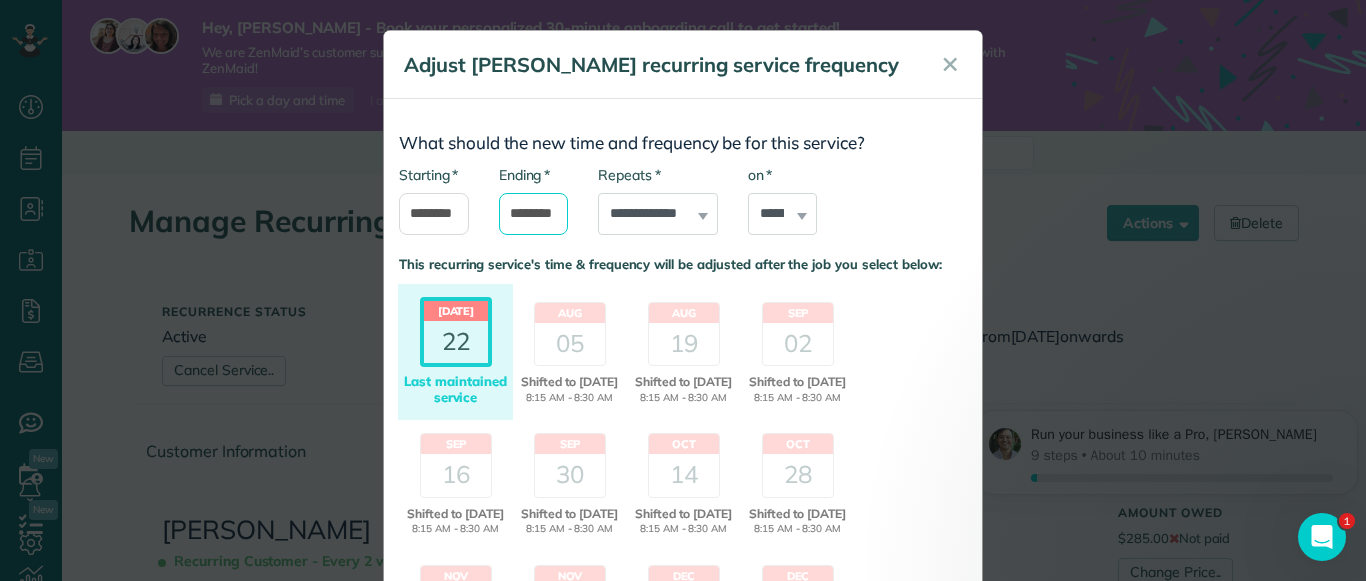 click on "*******" at bounding box center (534, 214) 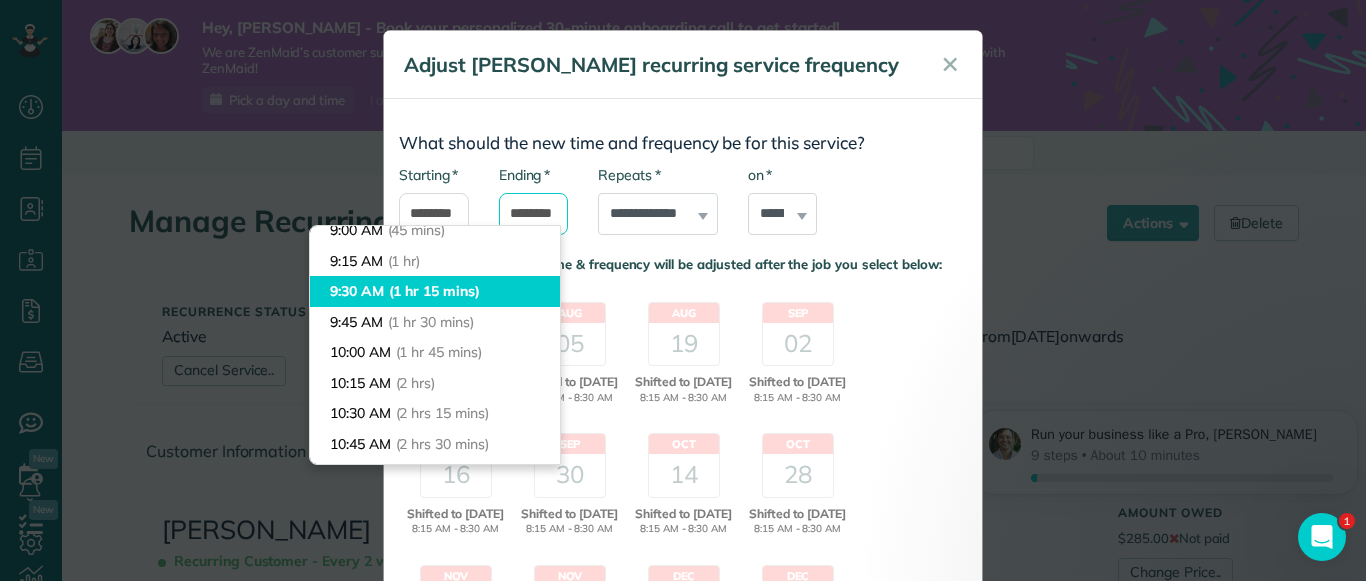 scroll, scrollTop: 115, scrollLeft: 0, axis: vertical 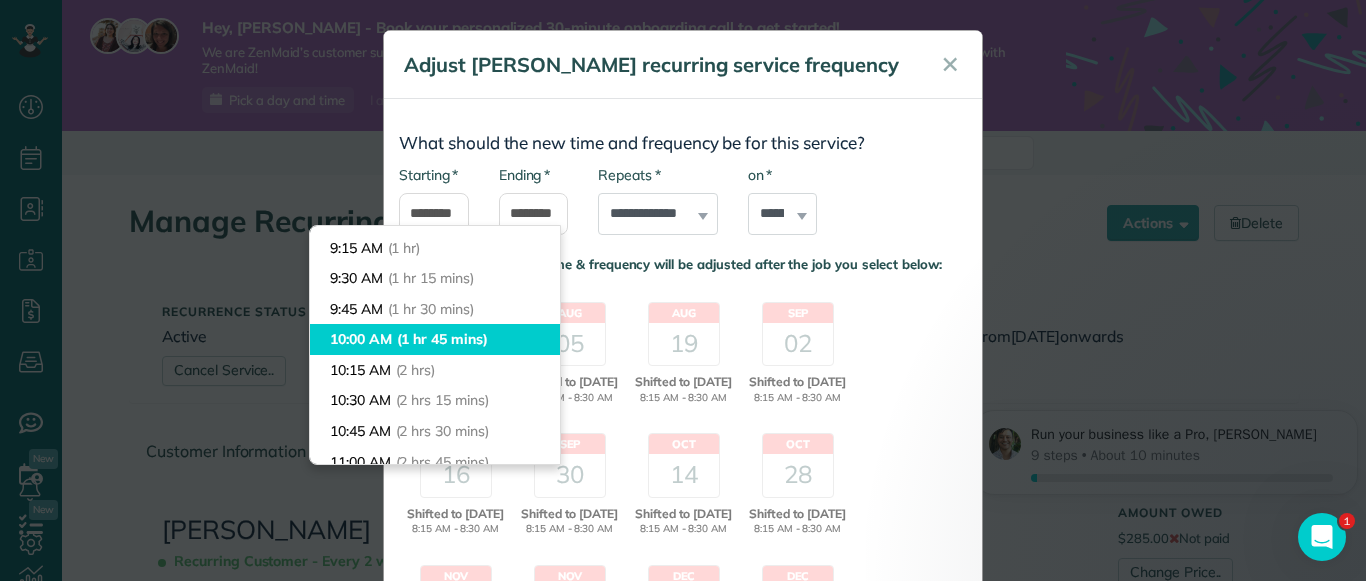 click on "Dashboard
Scheduling
Calendar View
List View
Dispatch View - Weekly scheduling (Beta)" at bounding box center (683, 290) 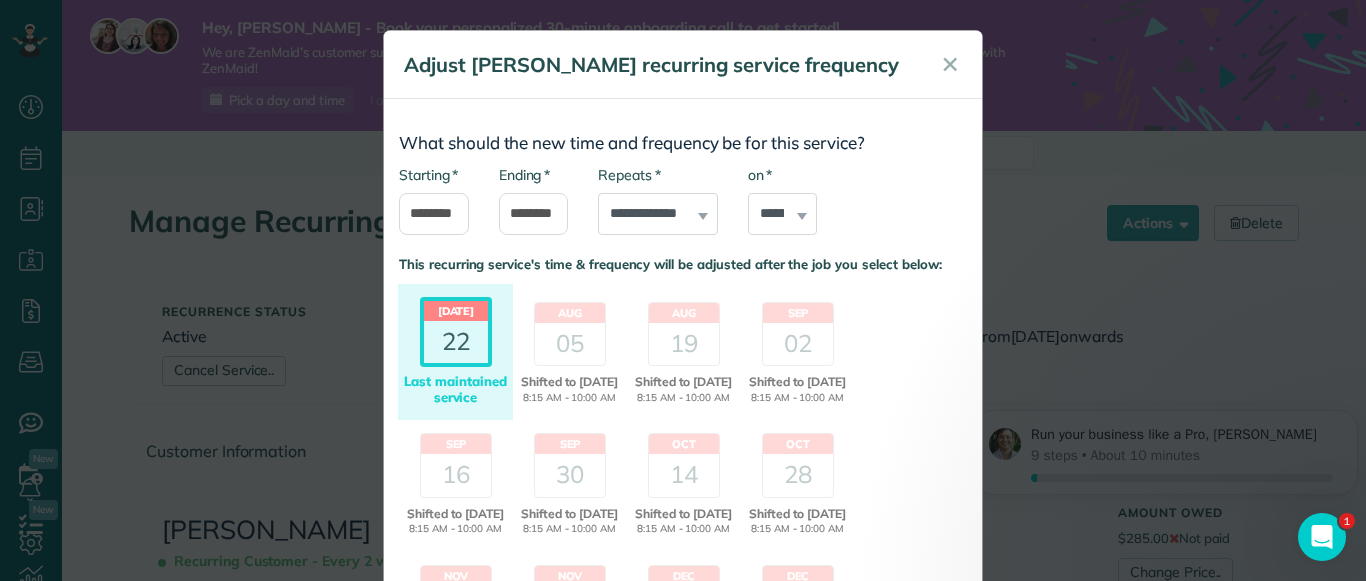 scroll, scrollTop: 409, scrollLeft: 0, axis: vertical 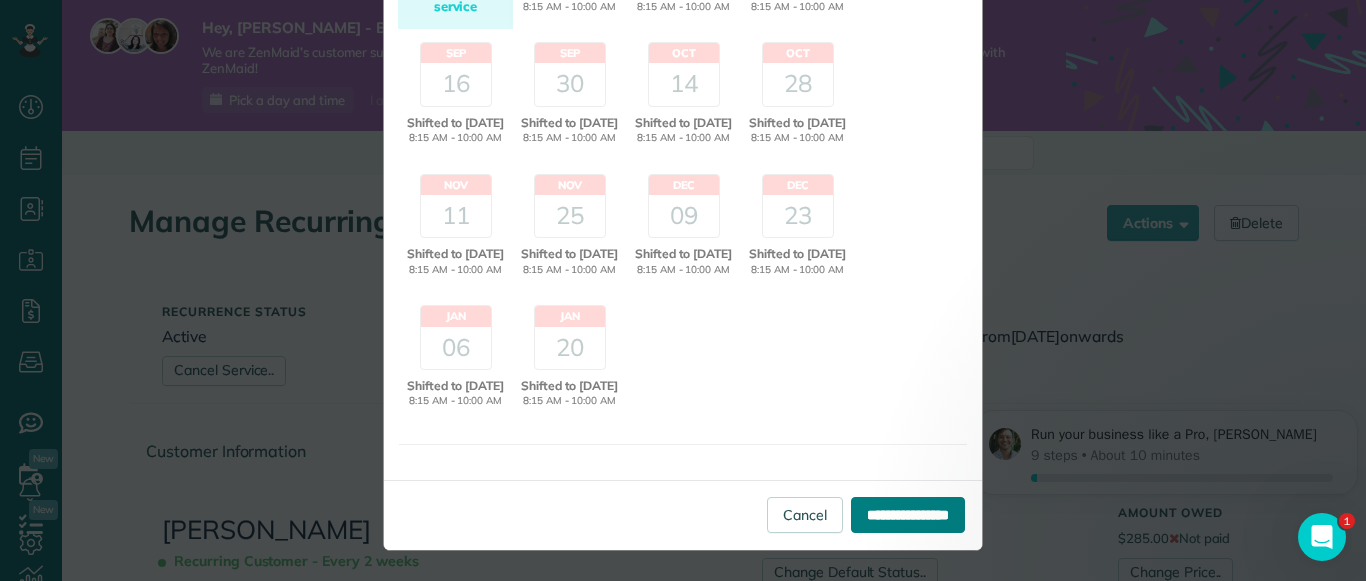 click on "**********" at bounding box center (908, 515) 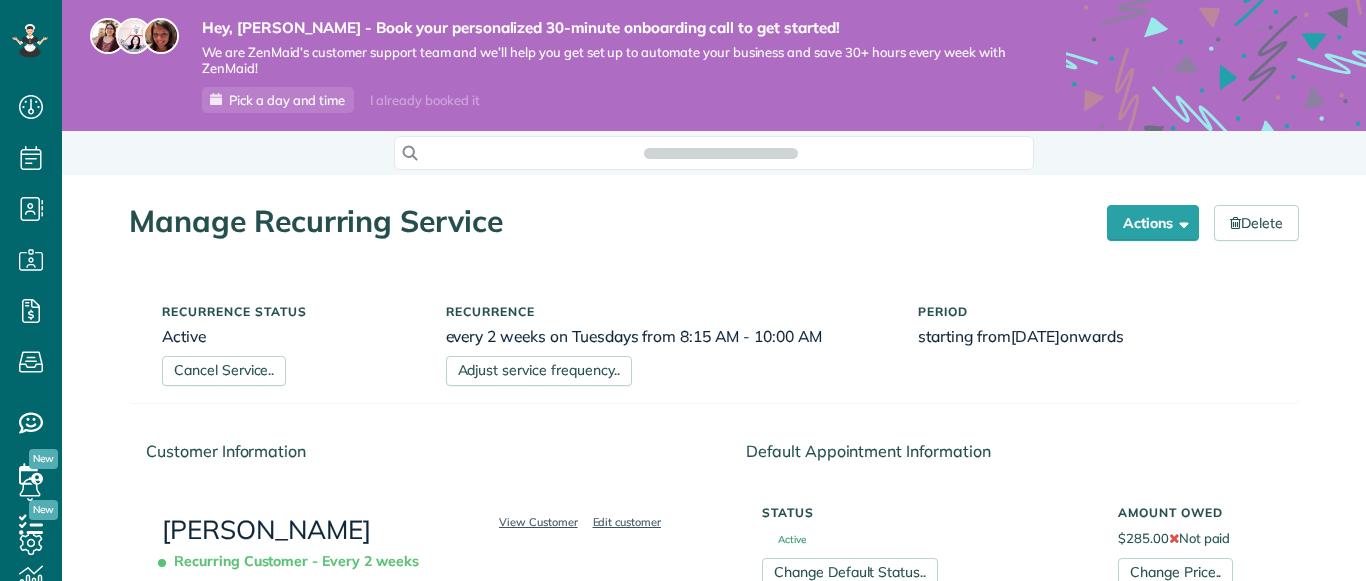 scroll, scrollTop: 0, scrollLeft: 0, axis: both 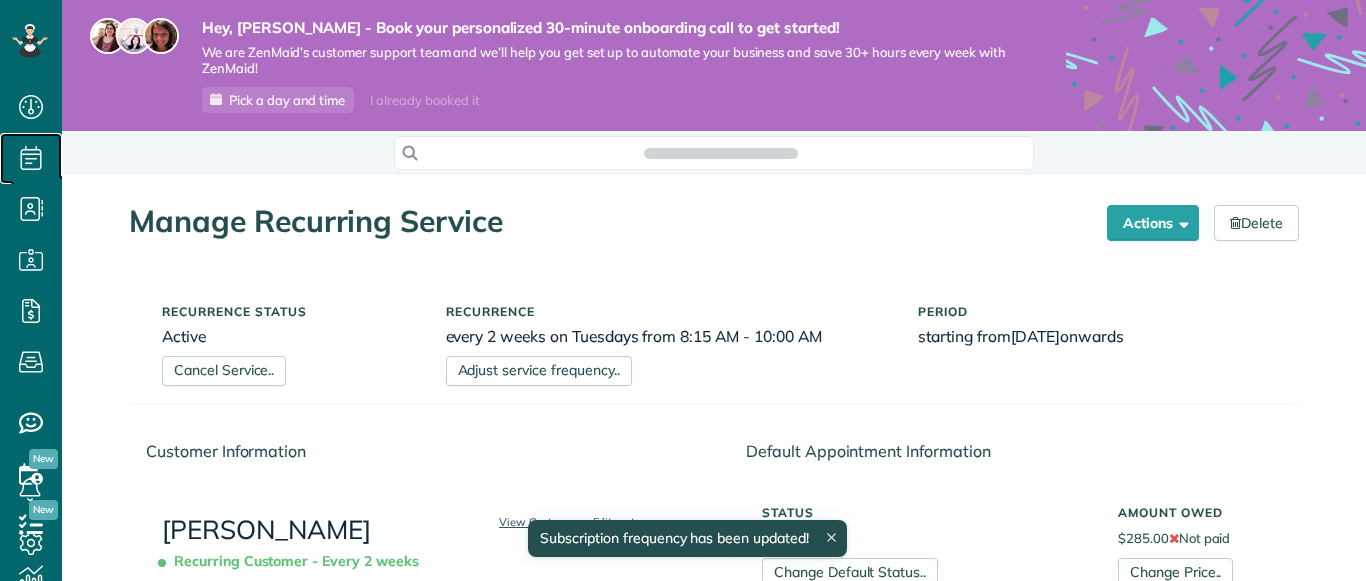 click 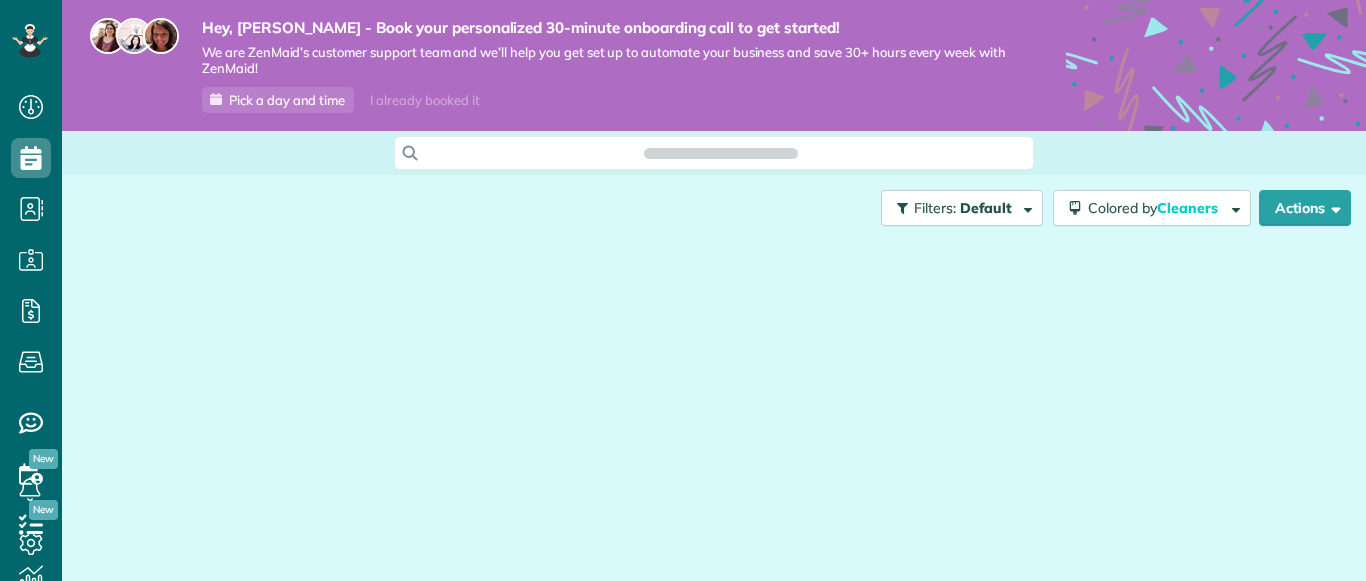 scroll, scrollTop: 0, scrollLeft: 0, axis: both 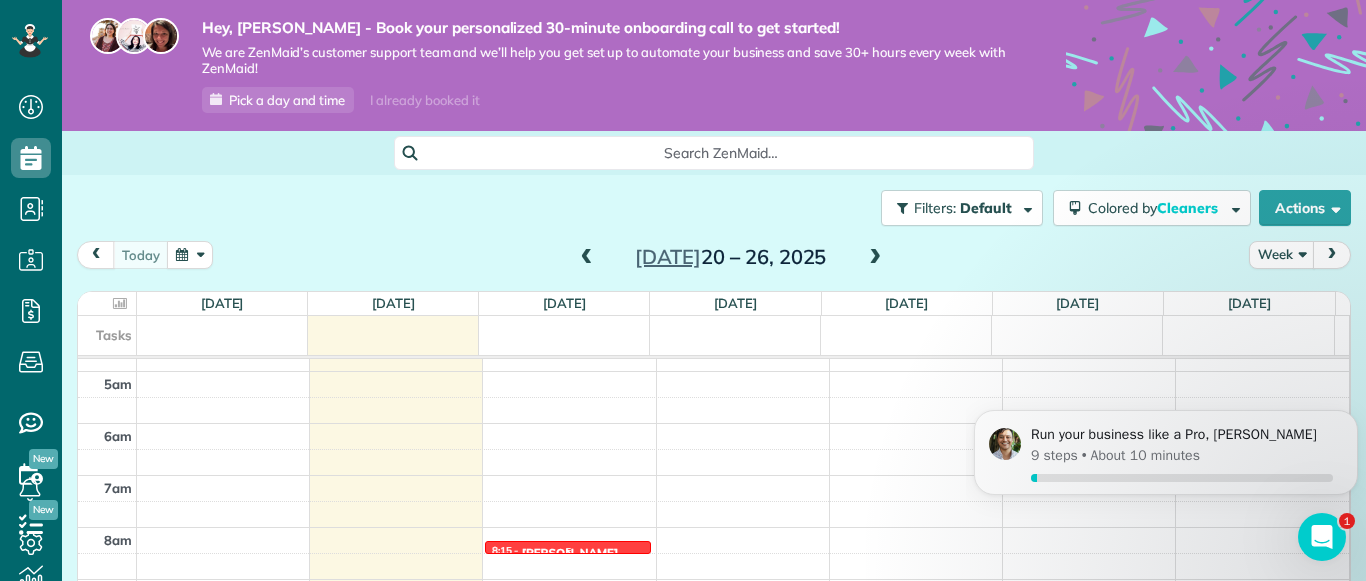 click at bounding box center (568, 549) 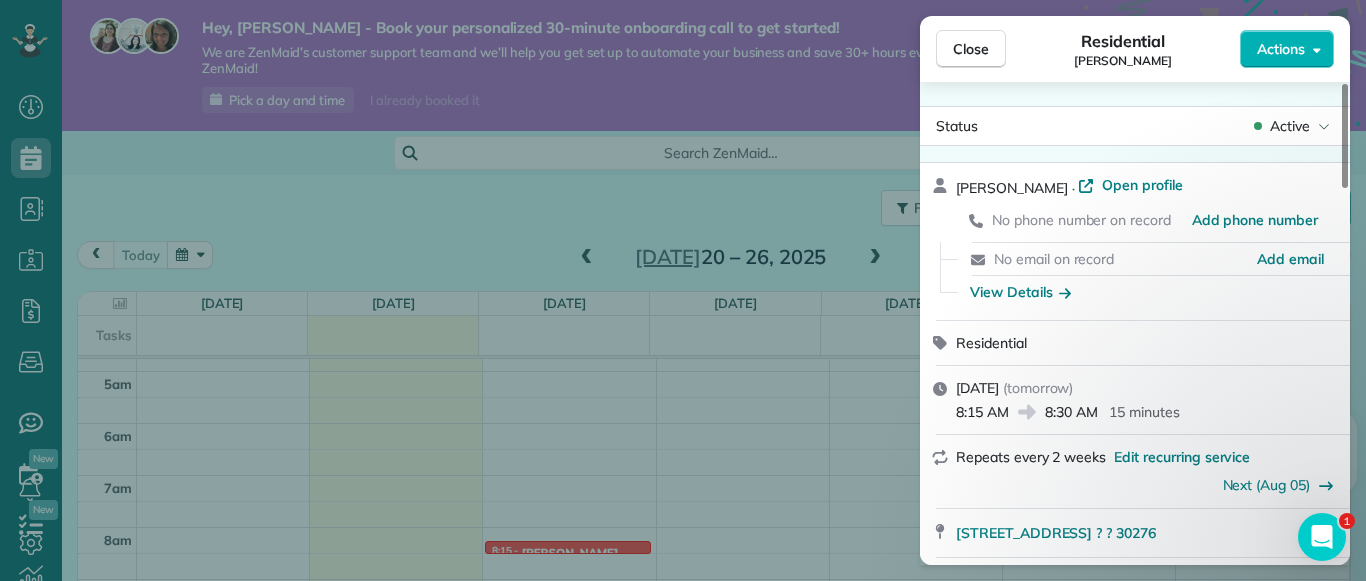 click on "Kellie Moreman · Open profile No phone number on record Add phone number No email on record Add email View Details" at bounding box center [1135, 241] 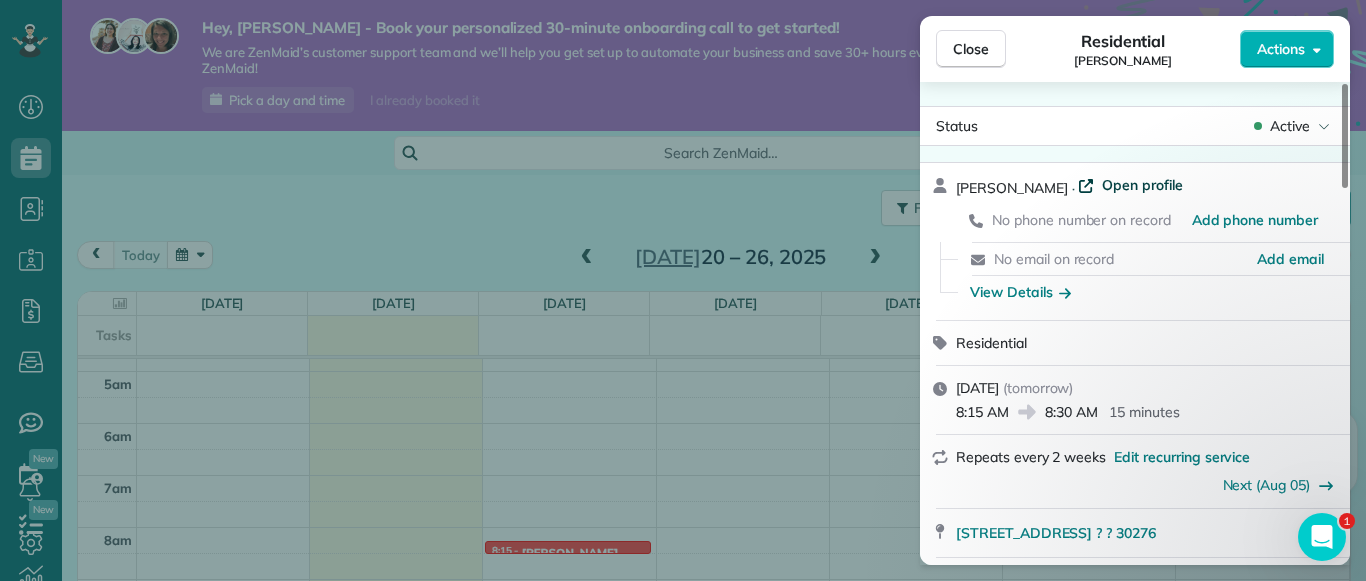 click on "Open profile" at bounding box center [1142, 185] 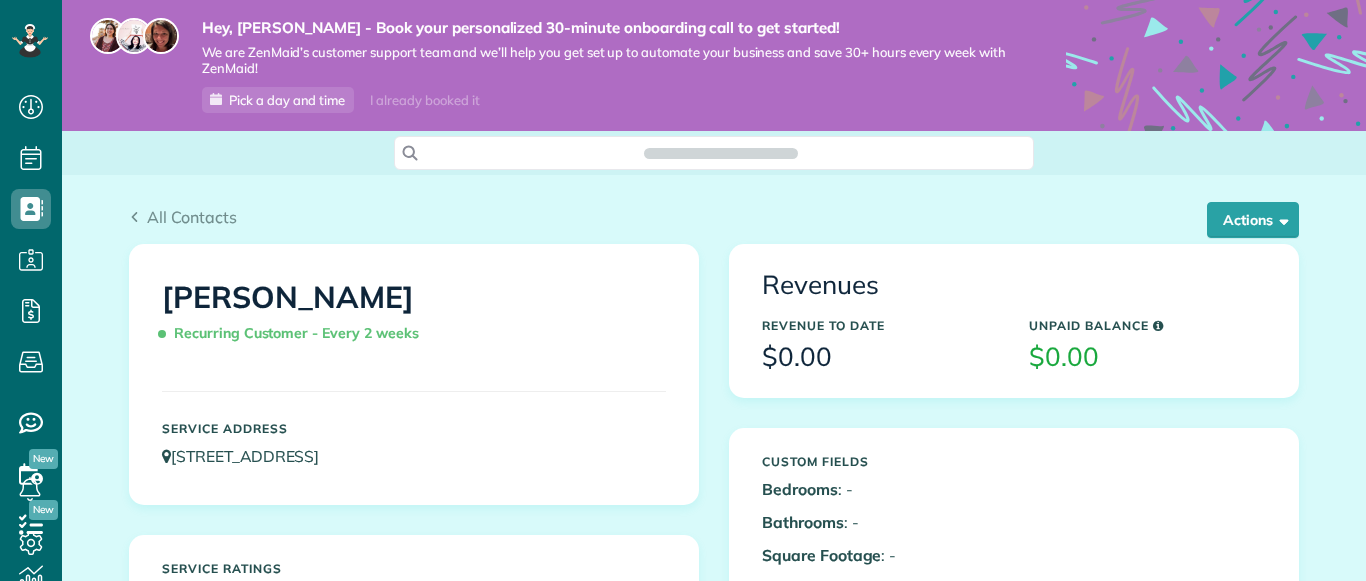 scroll, scrollTop: 0, scrollLeft: 0, axis: both 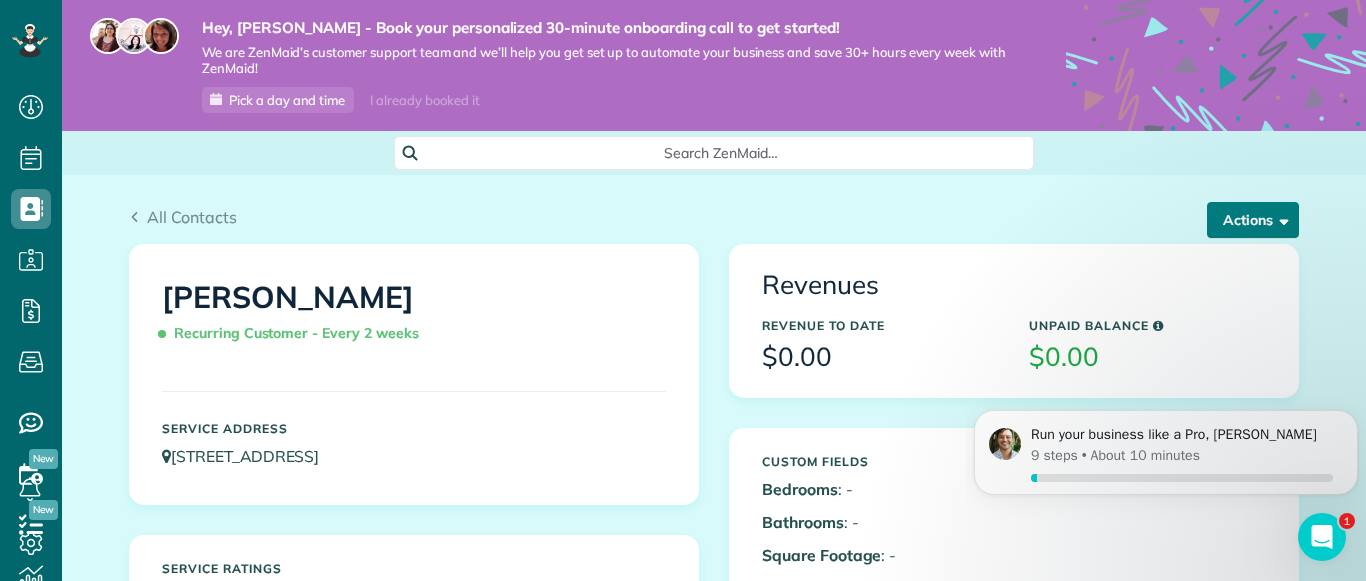 click on "Actions" at bounding box center [1253, 220] 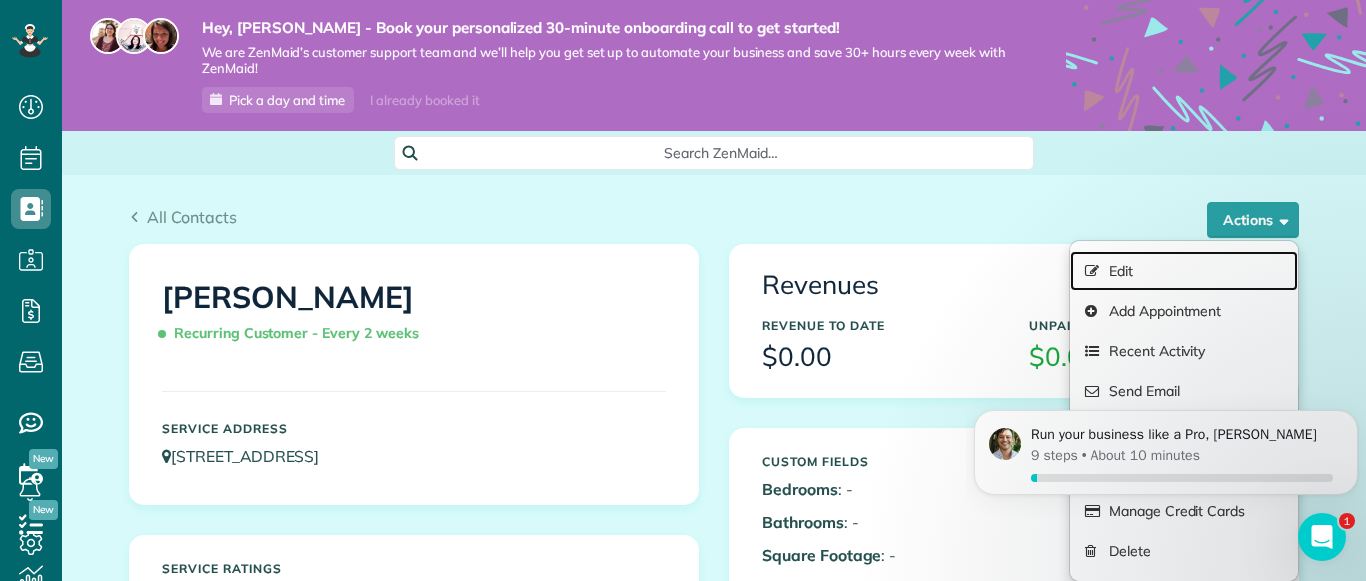 drag, startPoint x: 1120, startPoint y: 271, endPoint x: 1120, endPoint y: 282, distance: 11 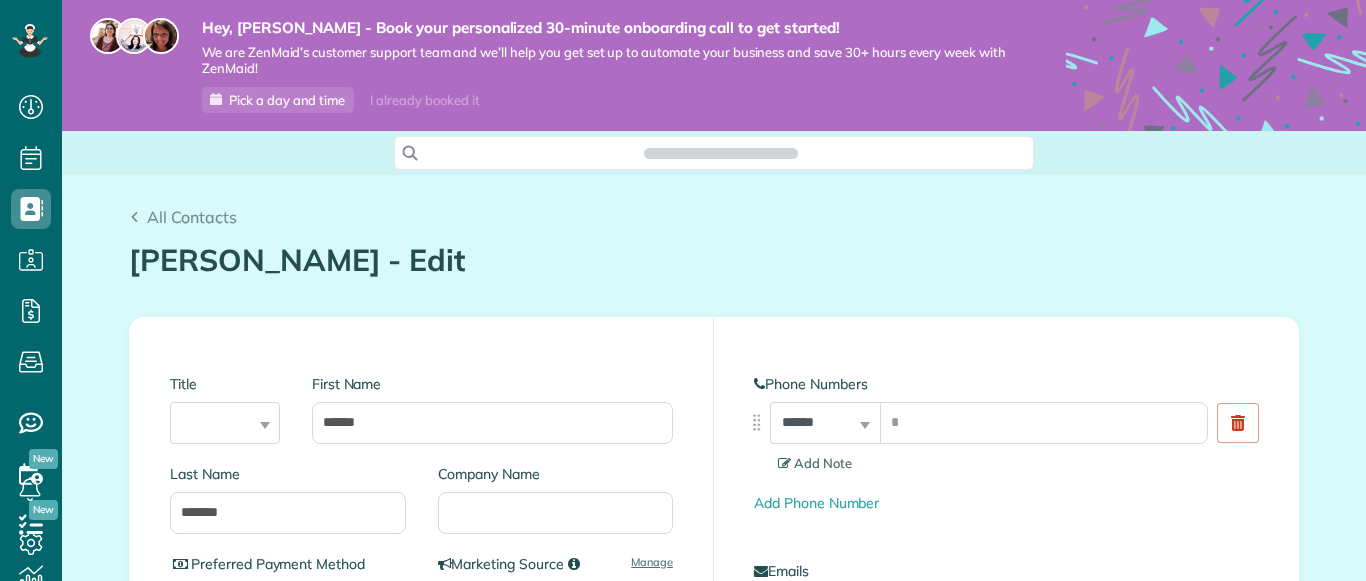 scroll, scrollTop: 0, scrollLeft: 0, axis: both 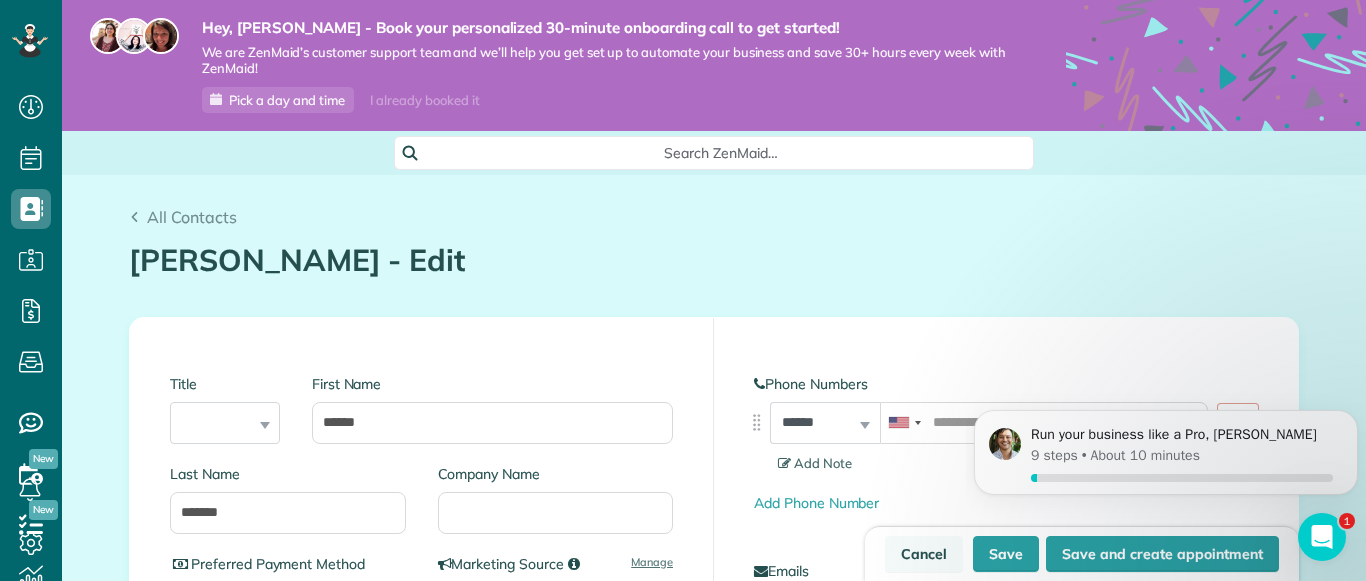 click on "Cancel" at bounding box center [924, 554] 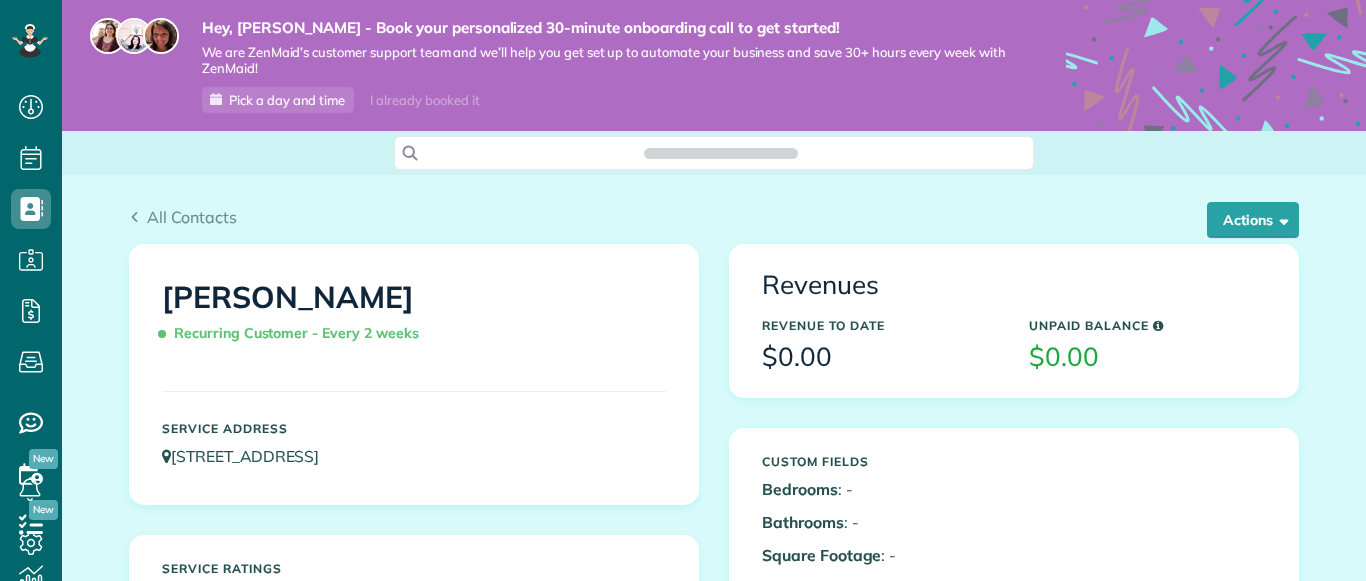 scroll, scrollTop: 0, scrollLeft: 0, axis: both 